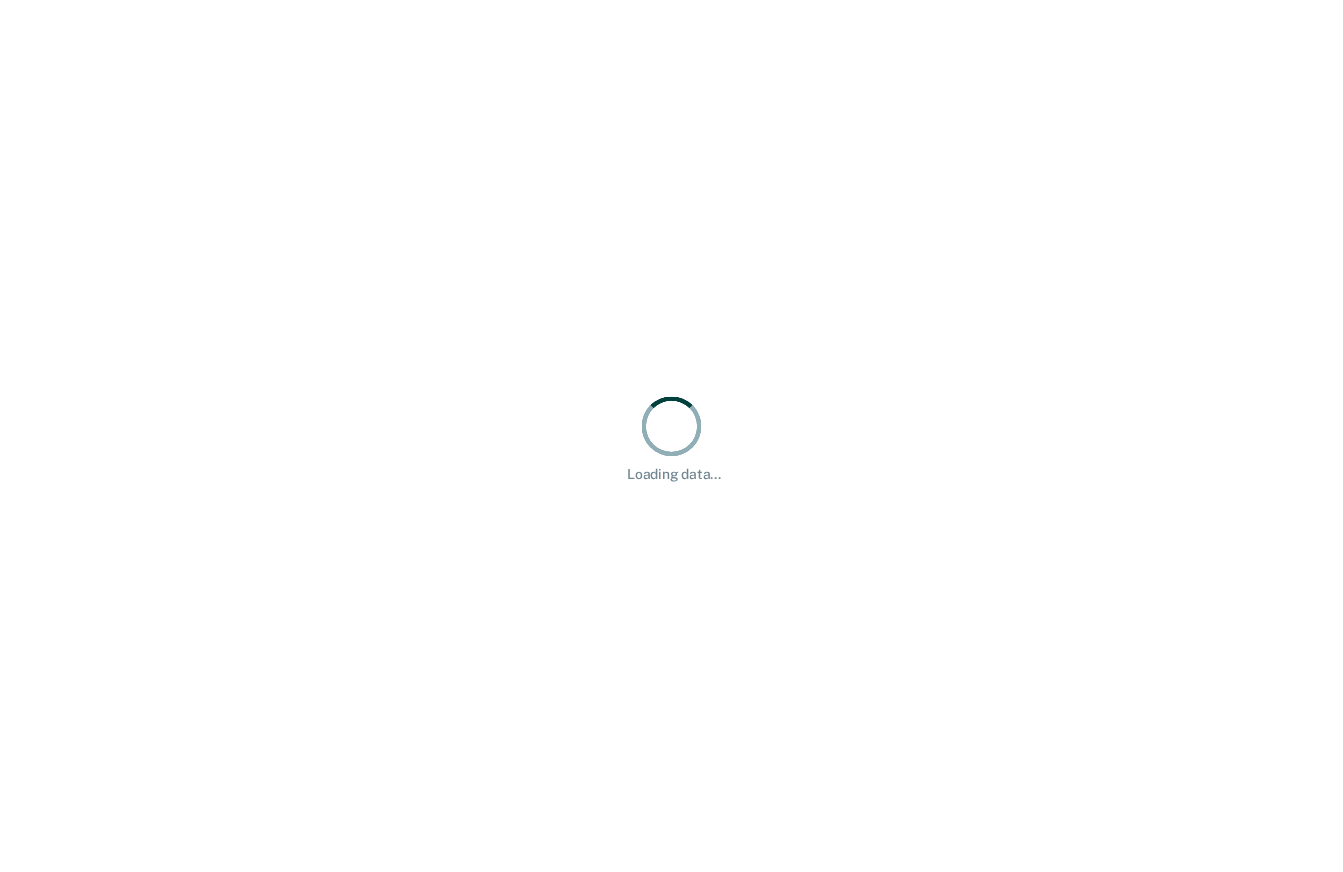 scroll, scrollTop: 0, scrollLeft: 0, axis: both 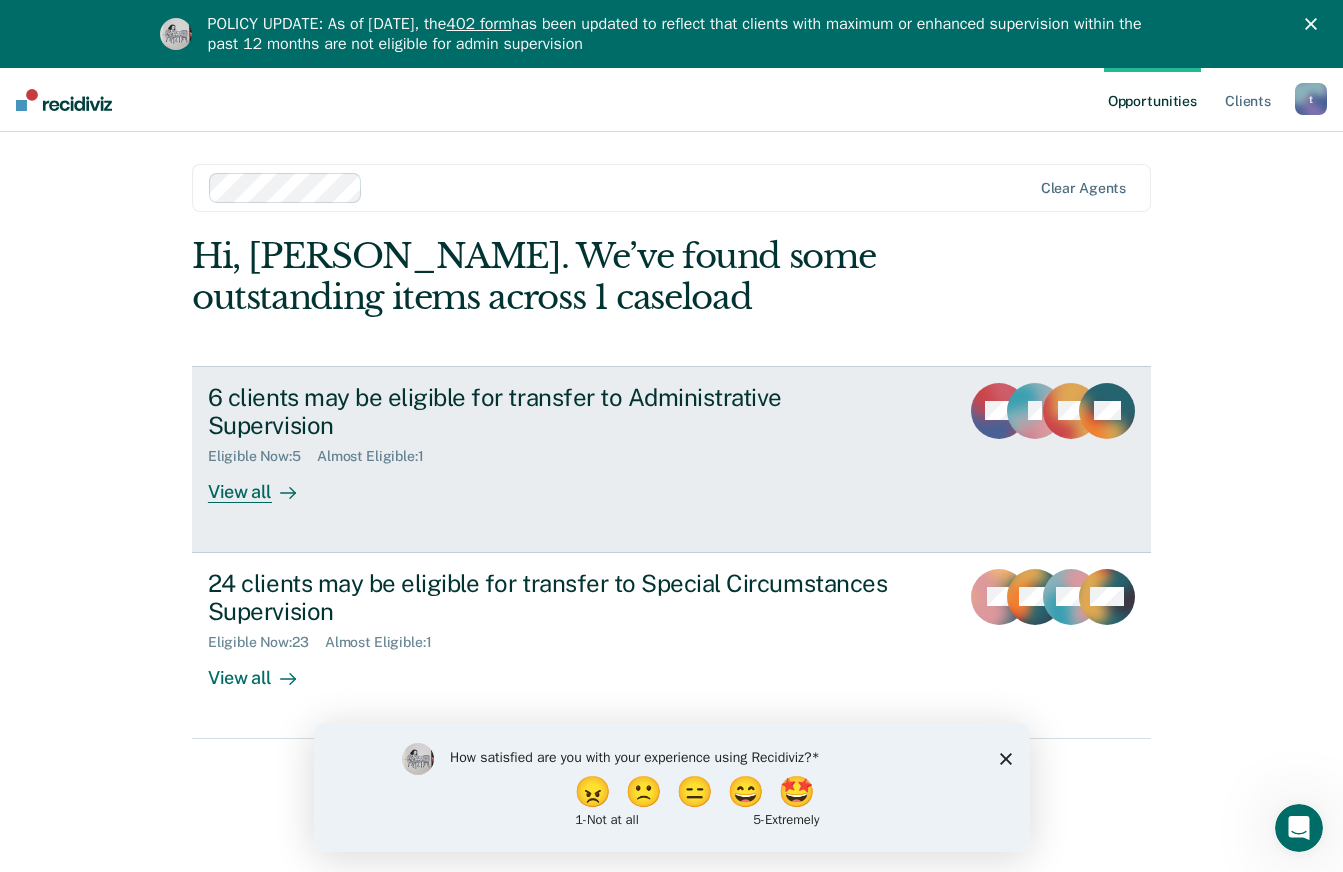 click on "View all" at bounding box center (264, 484) 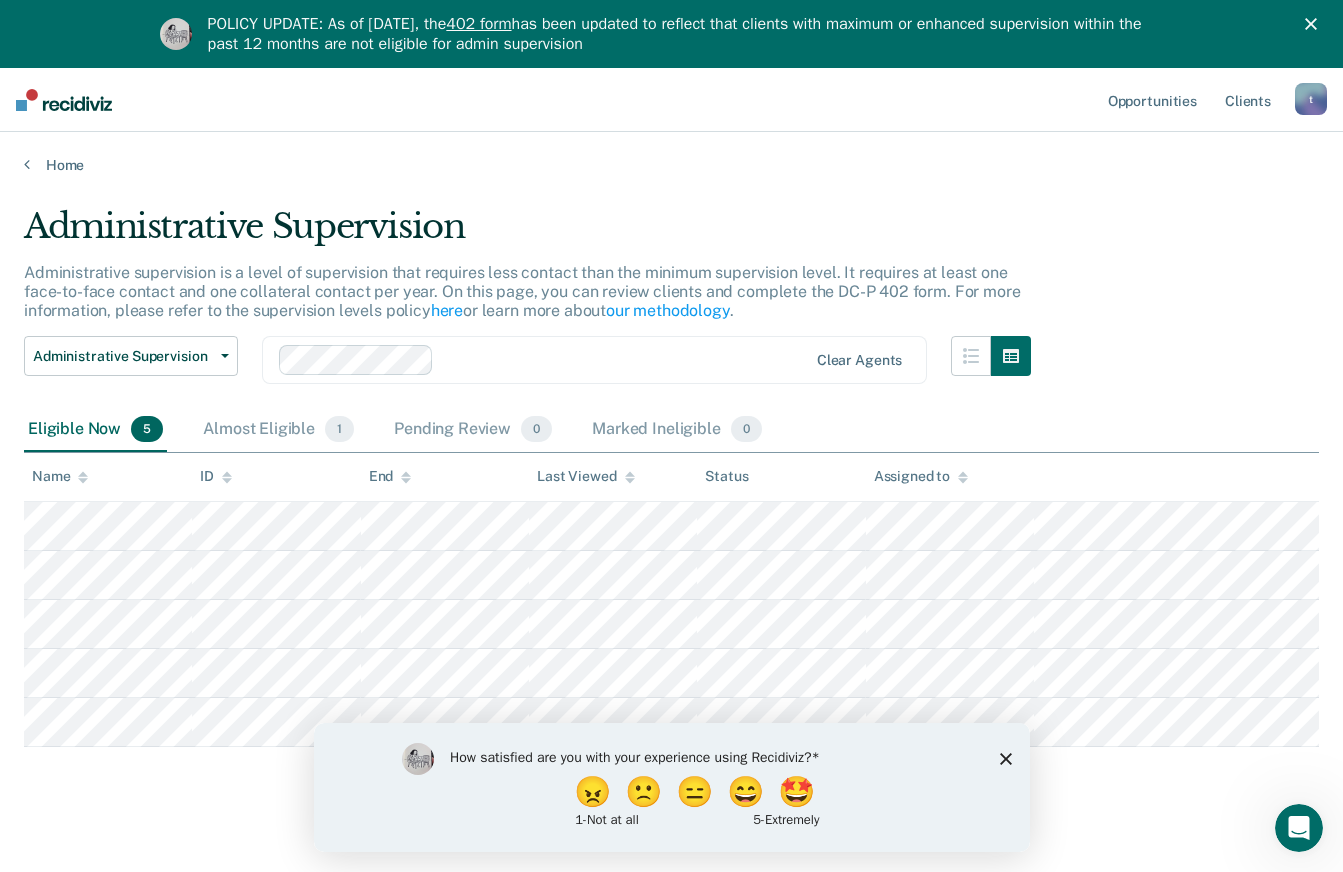 scroll, scrollTop: 68, scrollLeft: 0, axis: vertical 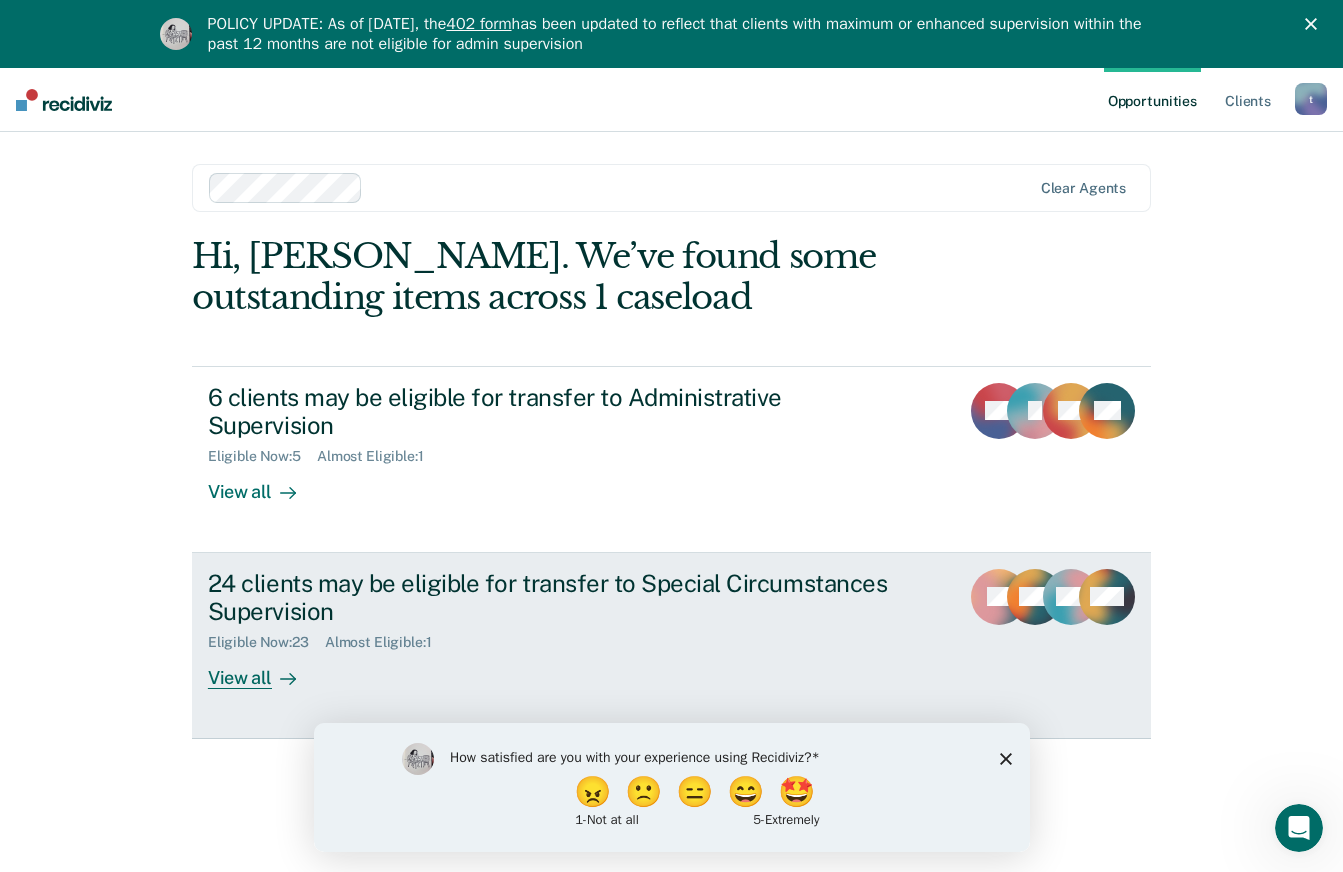 click on "View all" at bounding box center [264, 670] 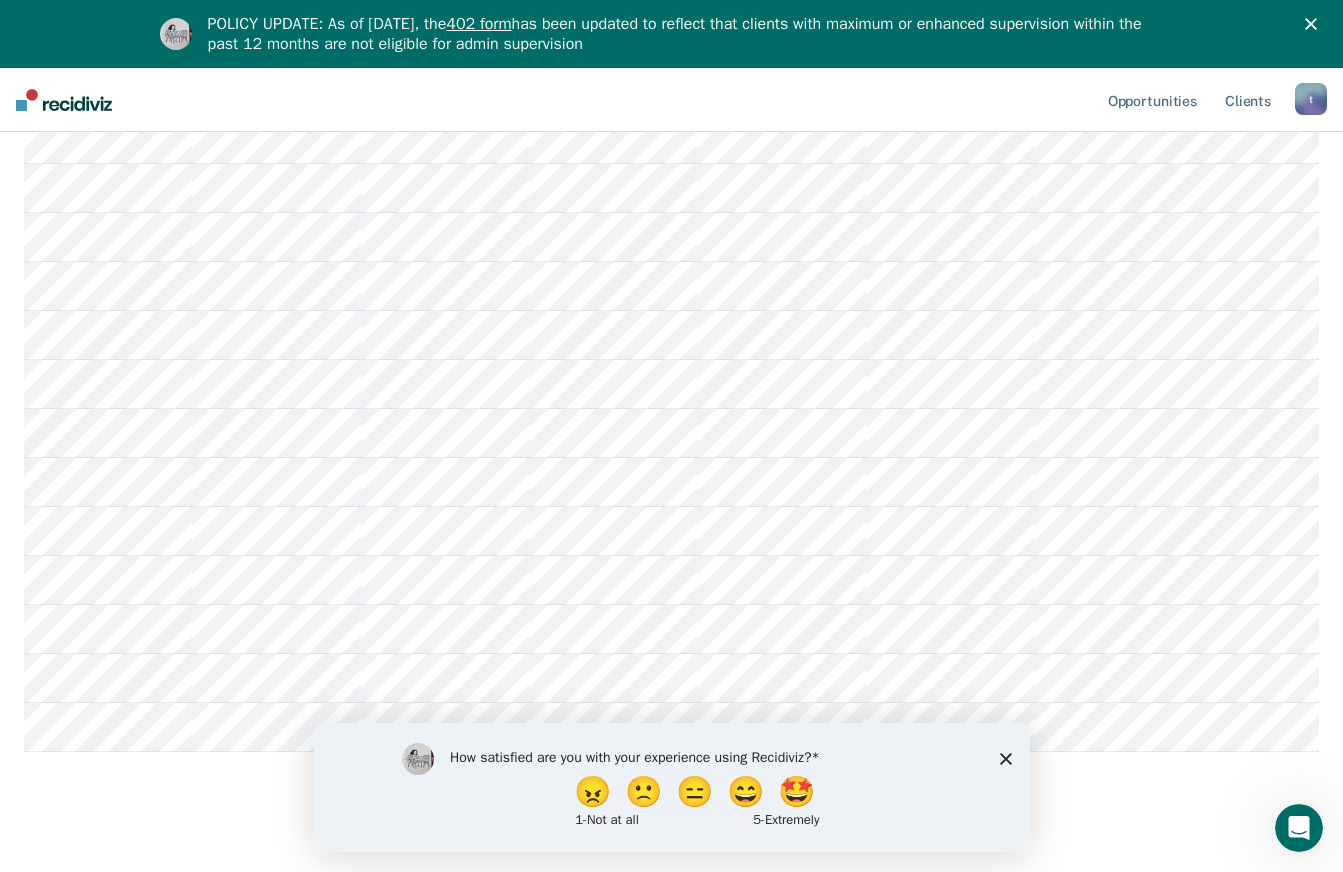 scroll, scrollTop: 958, scrollLeft: 0, axis: vertical 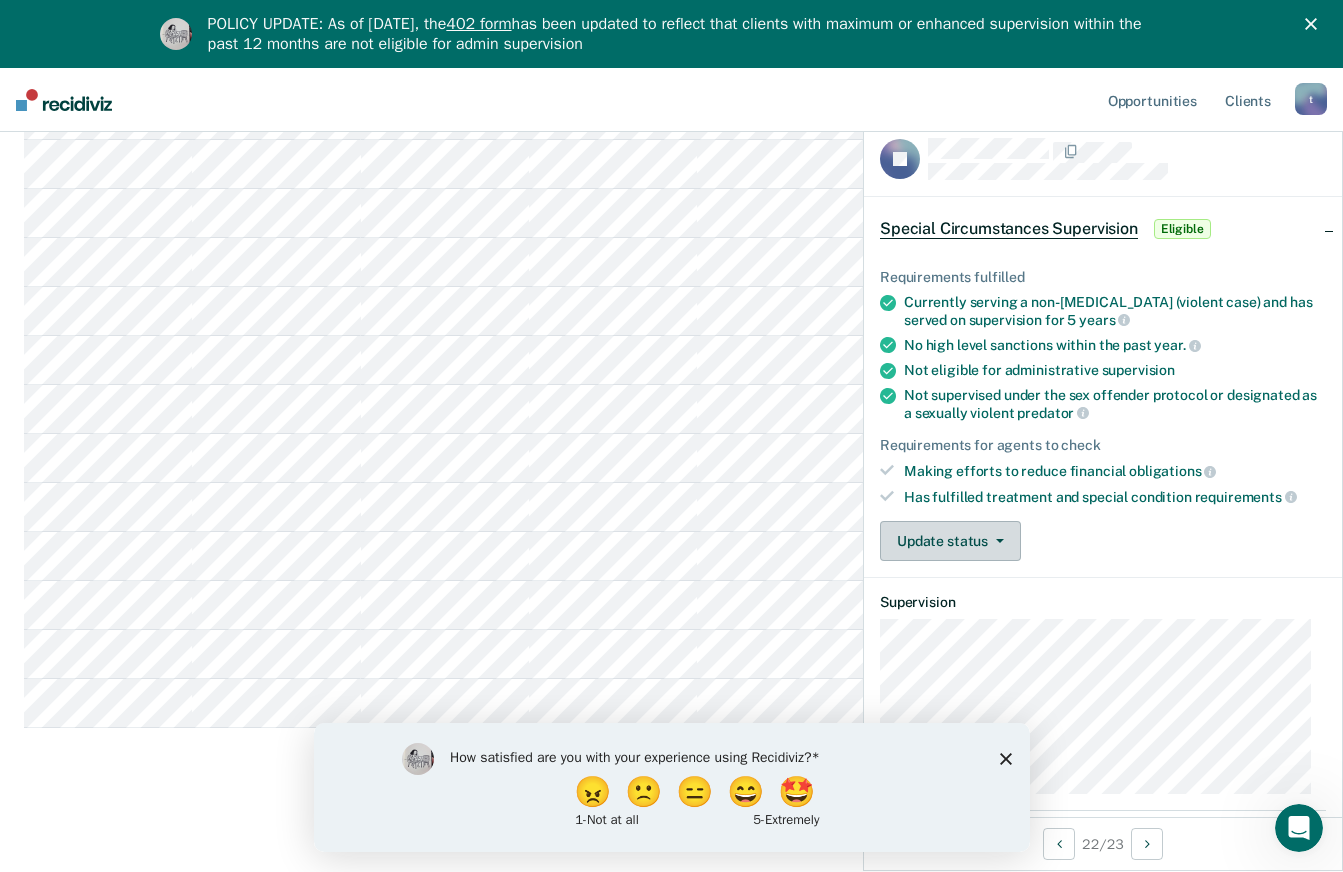 click on "Update status" at bounding box center (950, 541) 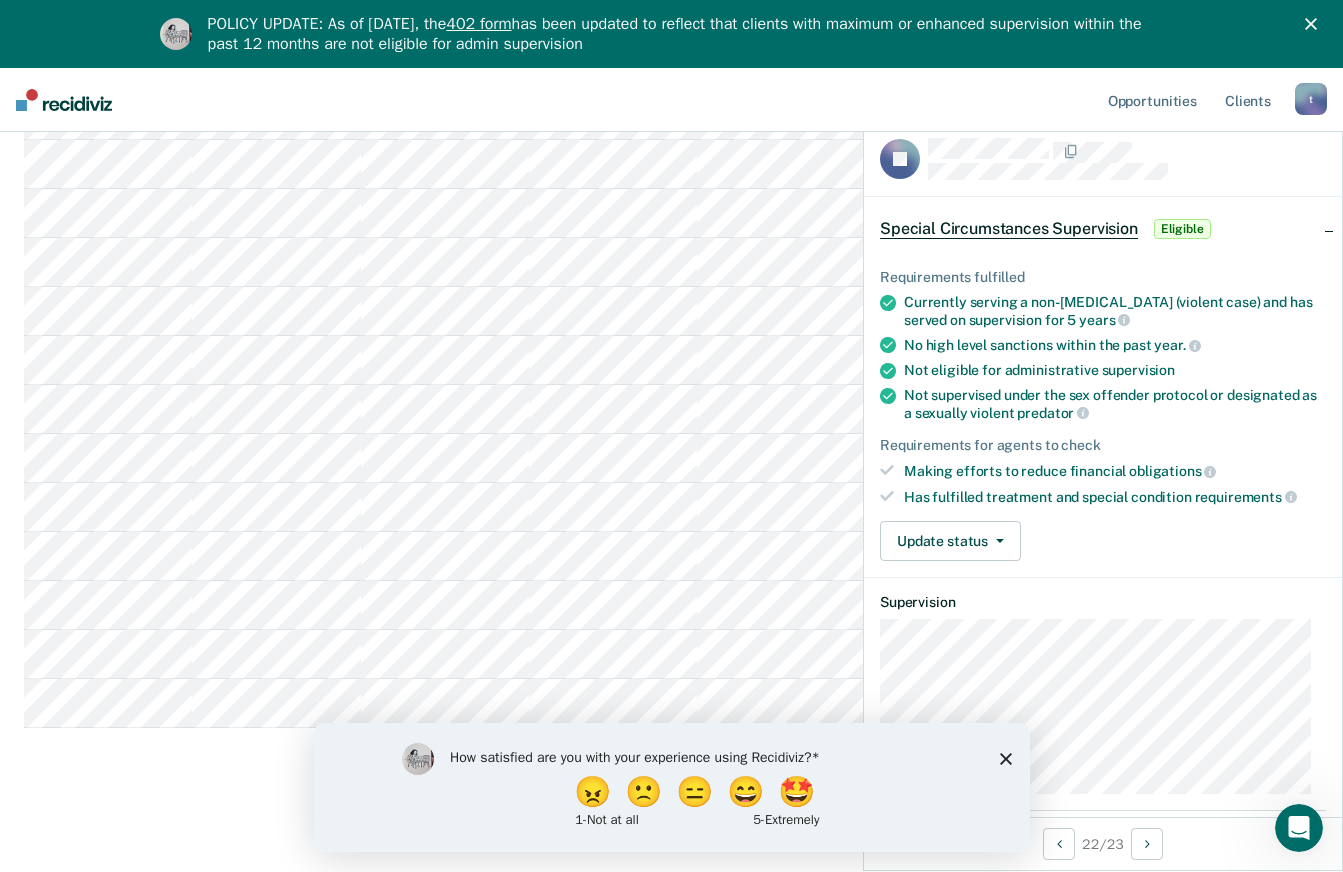 click on "How satisfied are you with your experience using Recidiviz? 😠 🙁 😑 😄 🤩 1  -  Not at all 5  -  Extremely" at bounding box center (671, 786) 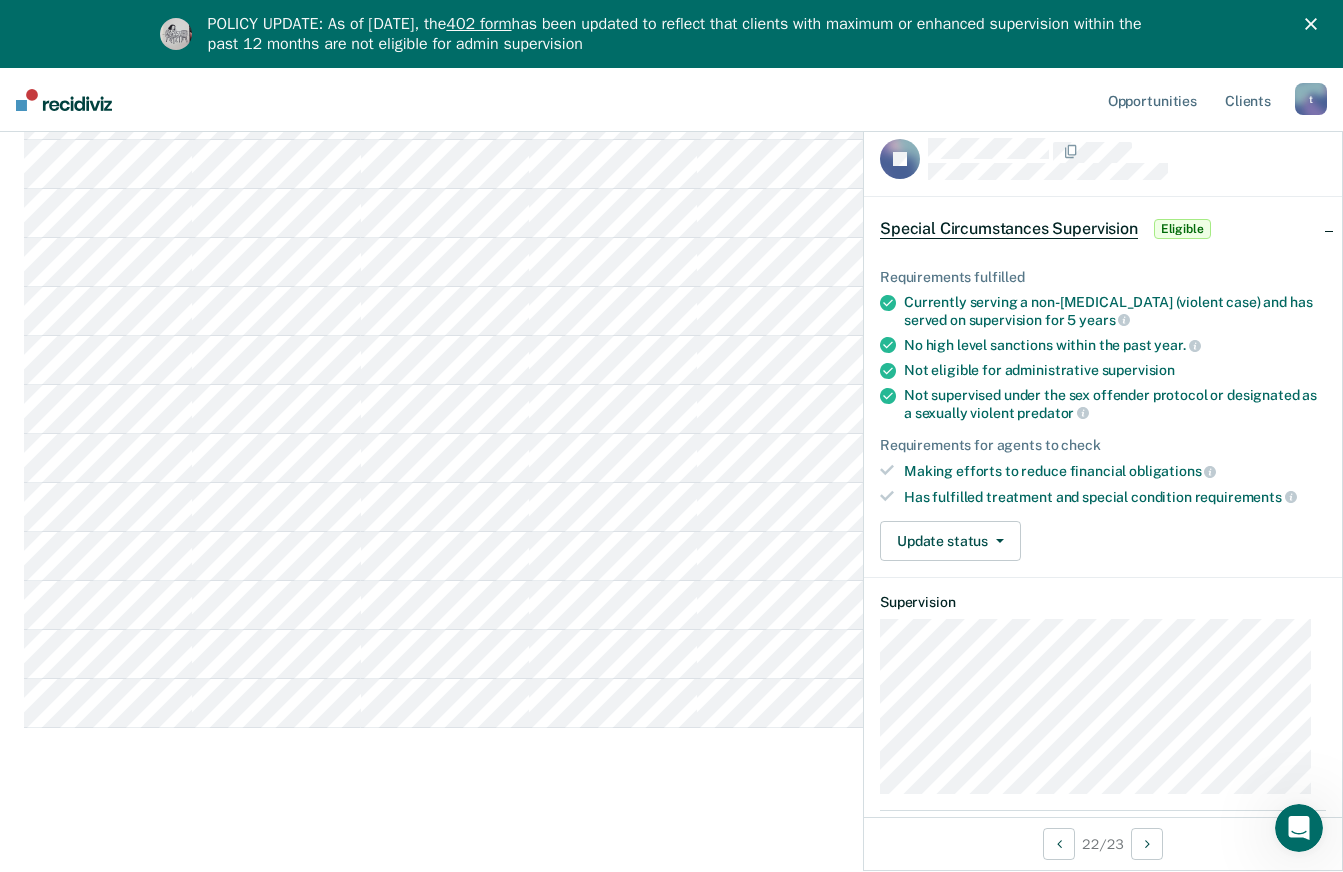 click on "Eligible" at bounding box center (1182, 229) 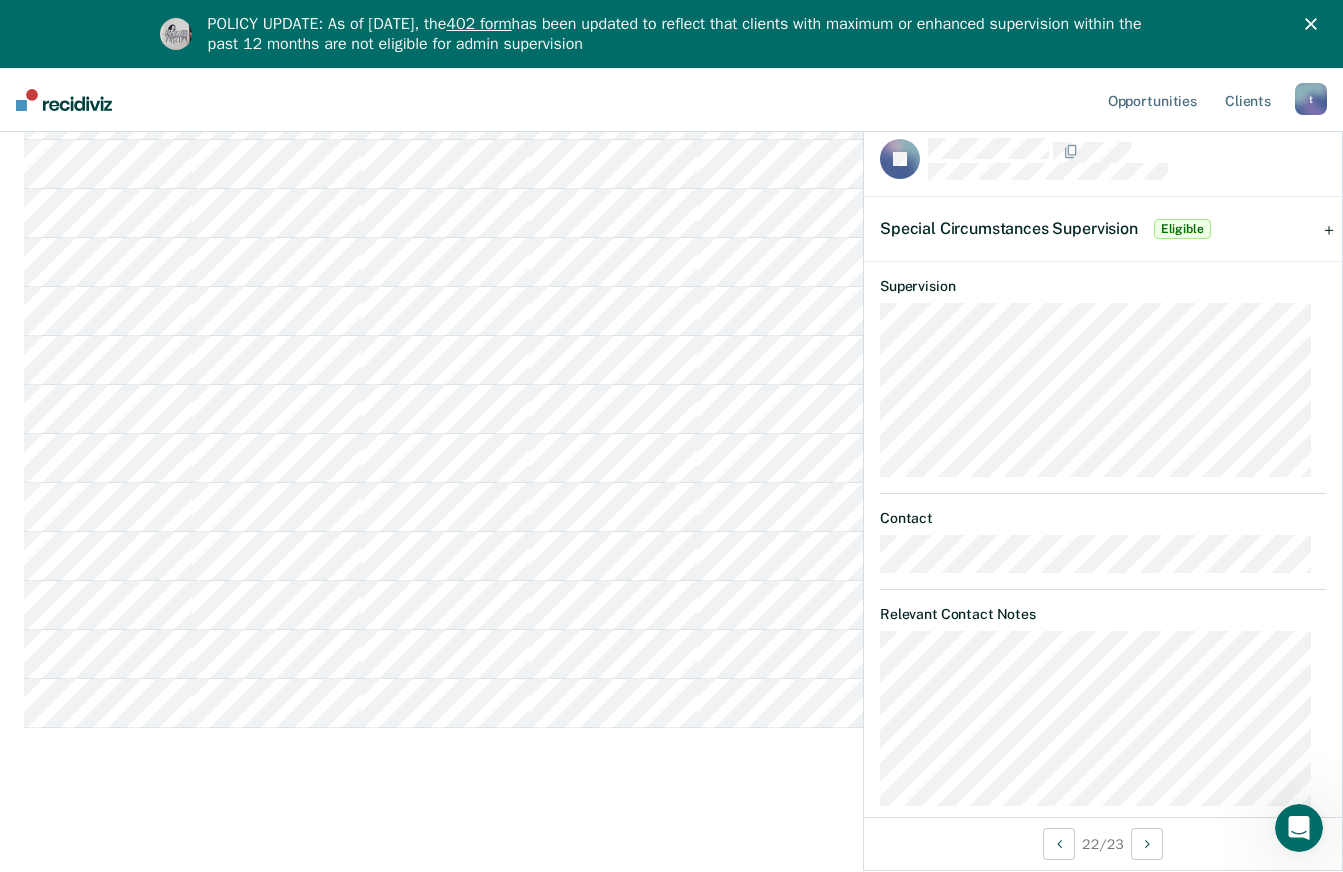scroll, scrollTop: 26, scrollLeft: 0, axis: vertical 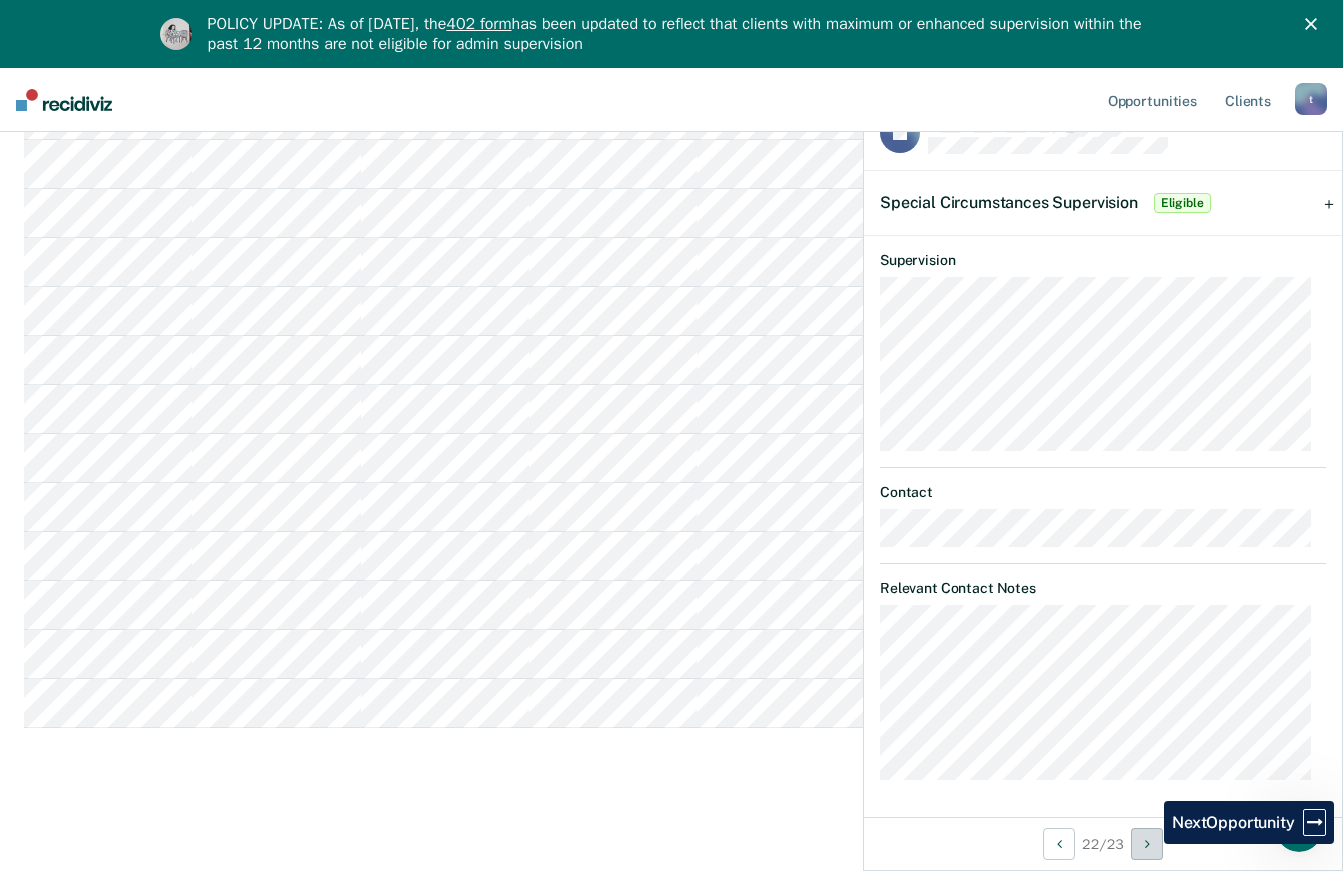 click at bounding box center [1147, 844] 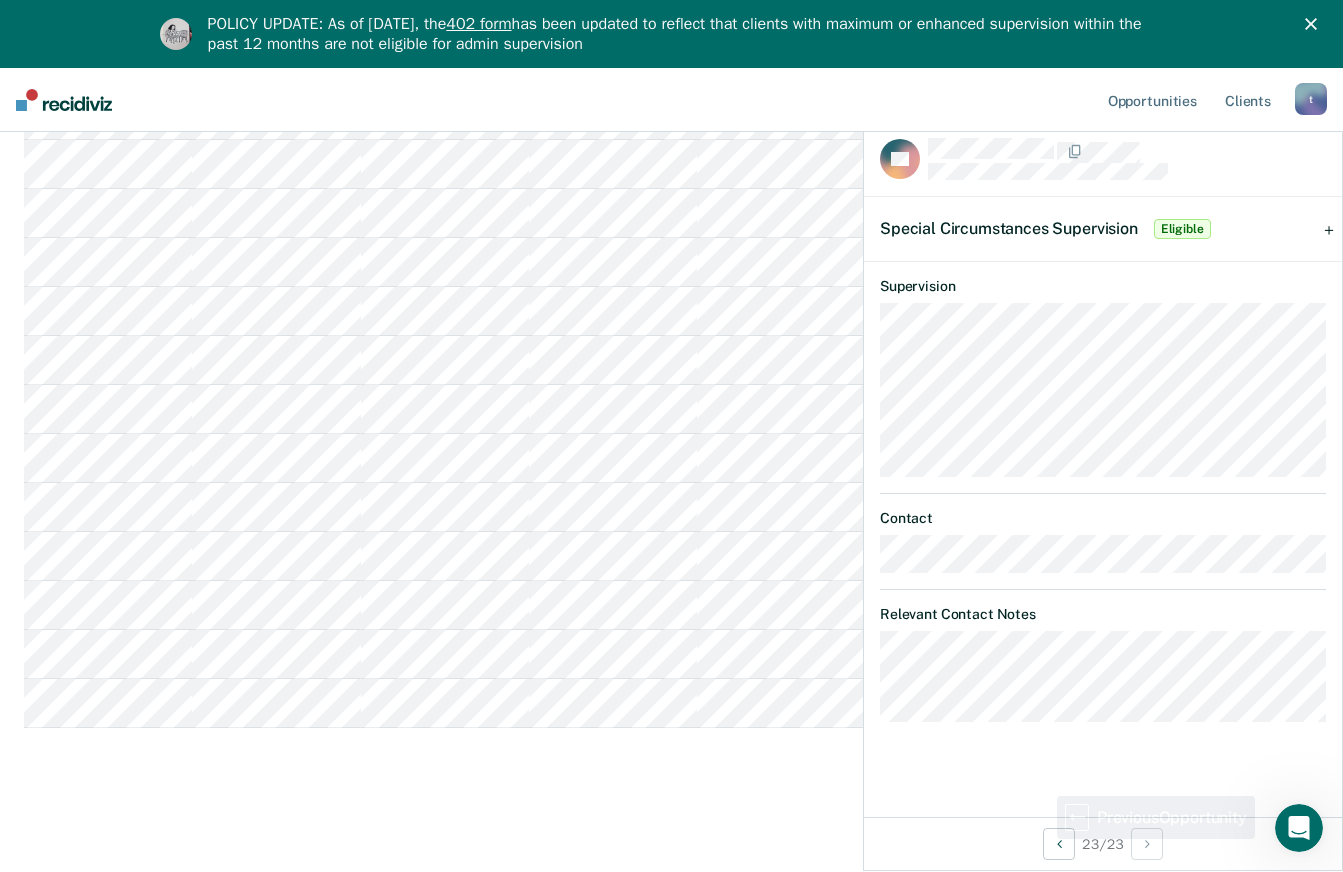 click on "23  /  23" at bounding box center (1103, 843) 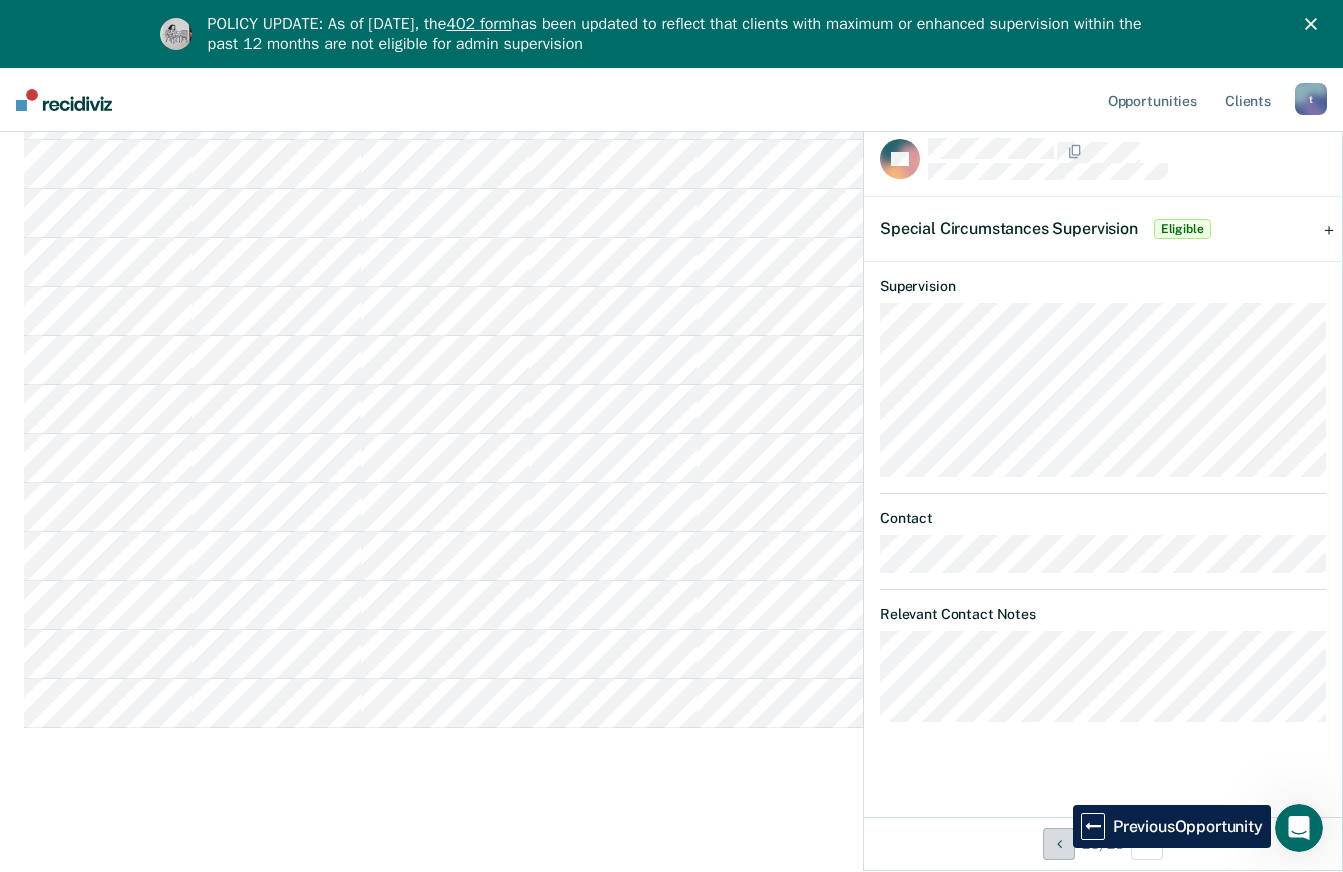 click at bounding box center (1059, 844) 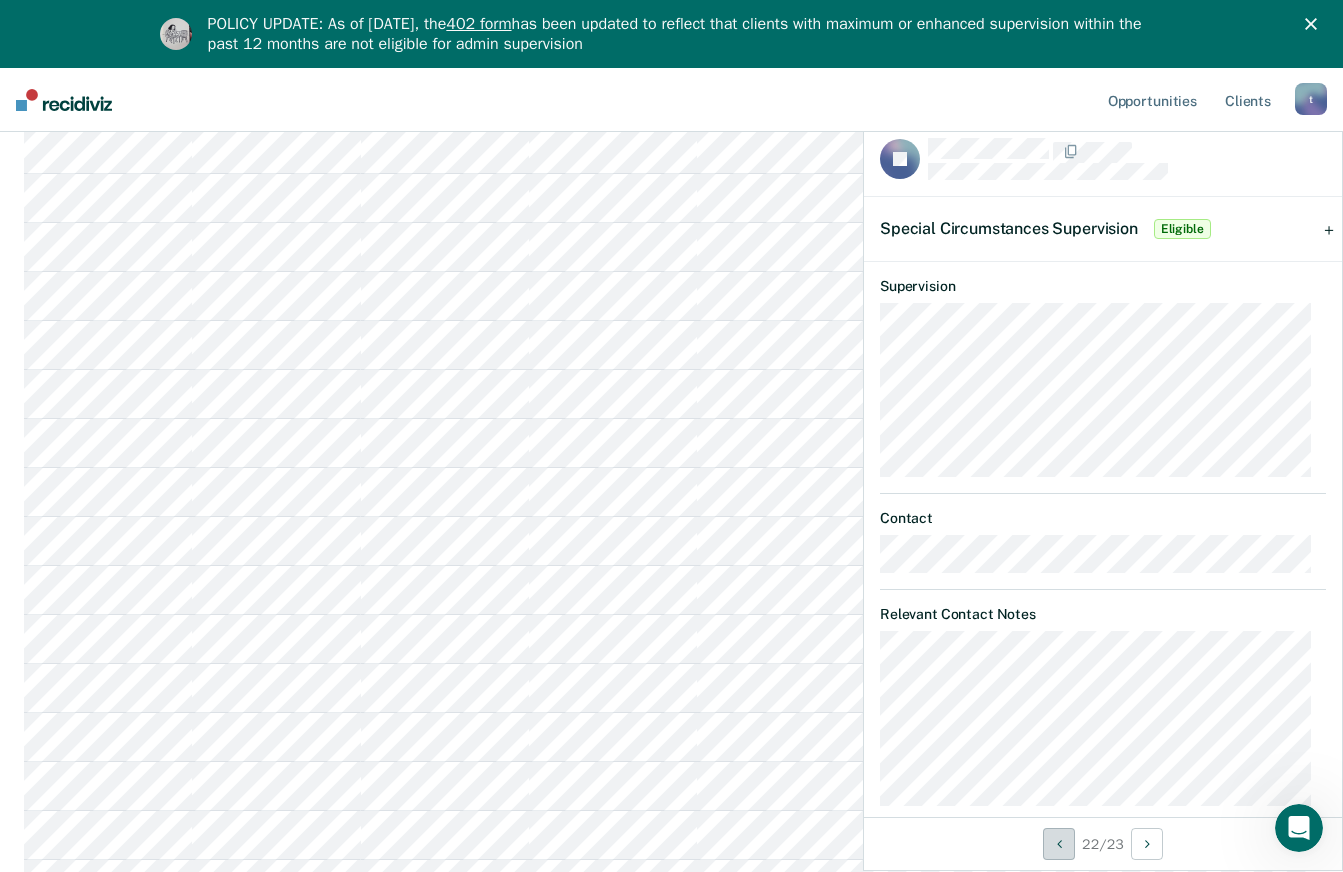 scroll, scrollTop: 558, scrollLeft: 0, axis: vertical 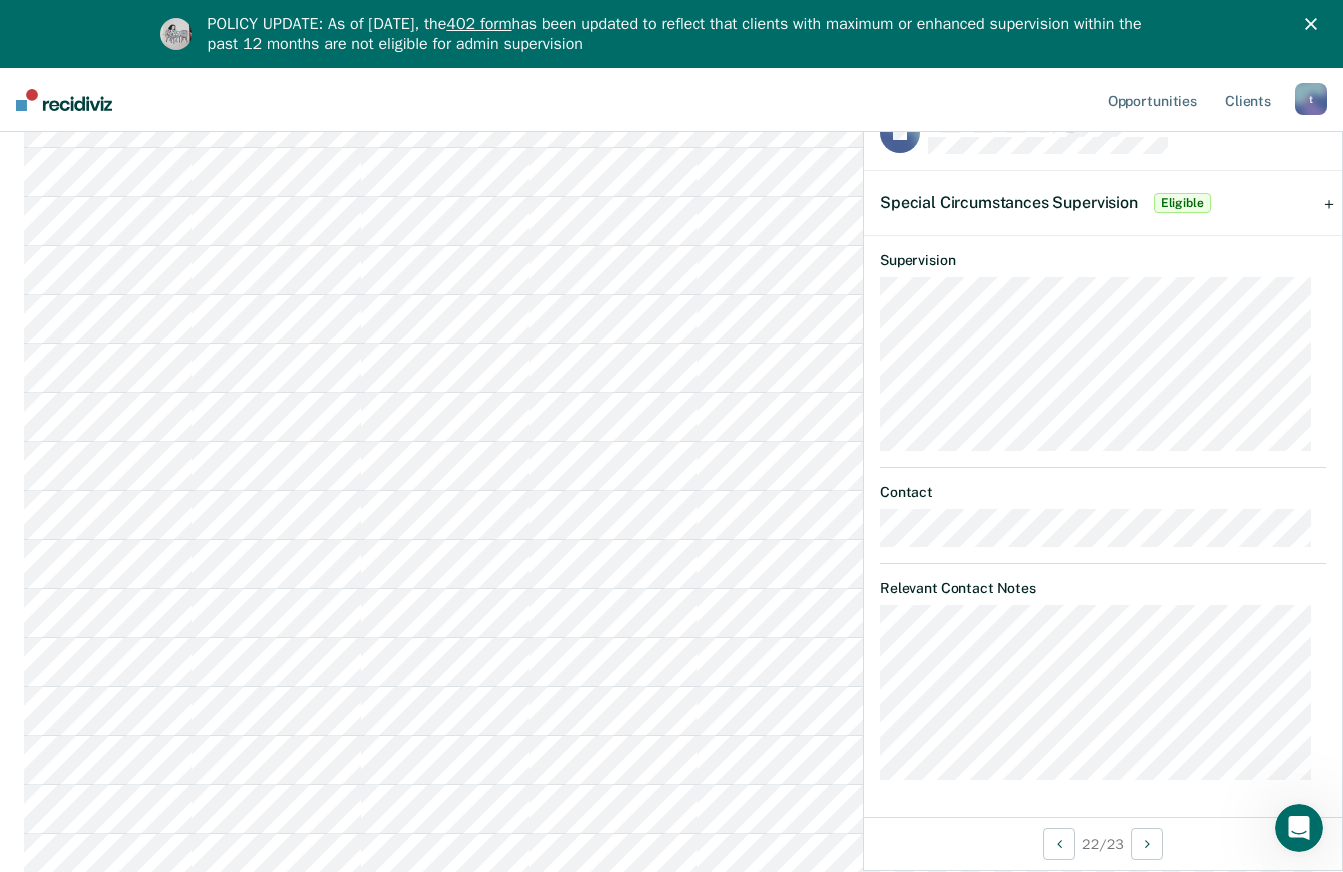 click on "Special Circumstances Supervision Eligible" at bounding box center (1103, 203) 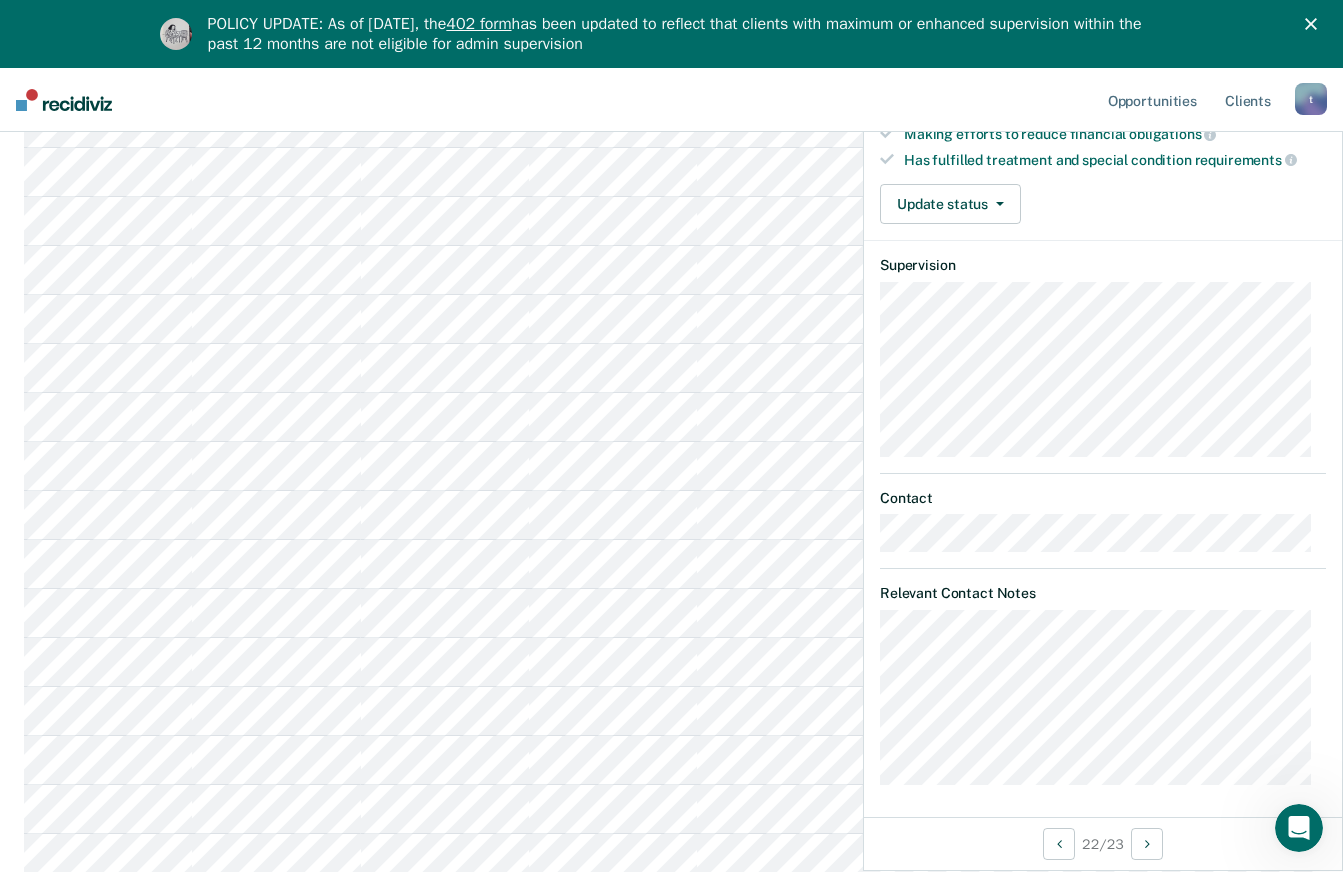 scroll, scrollTop: 342, scrollLeft: 0, axis: vertical 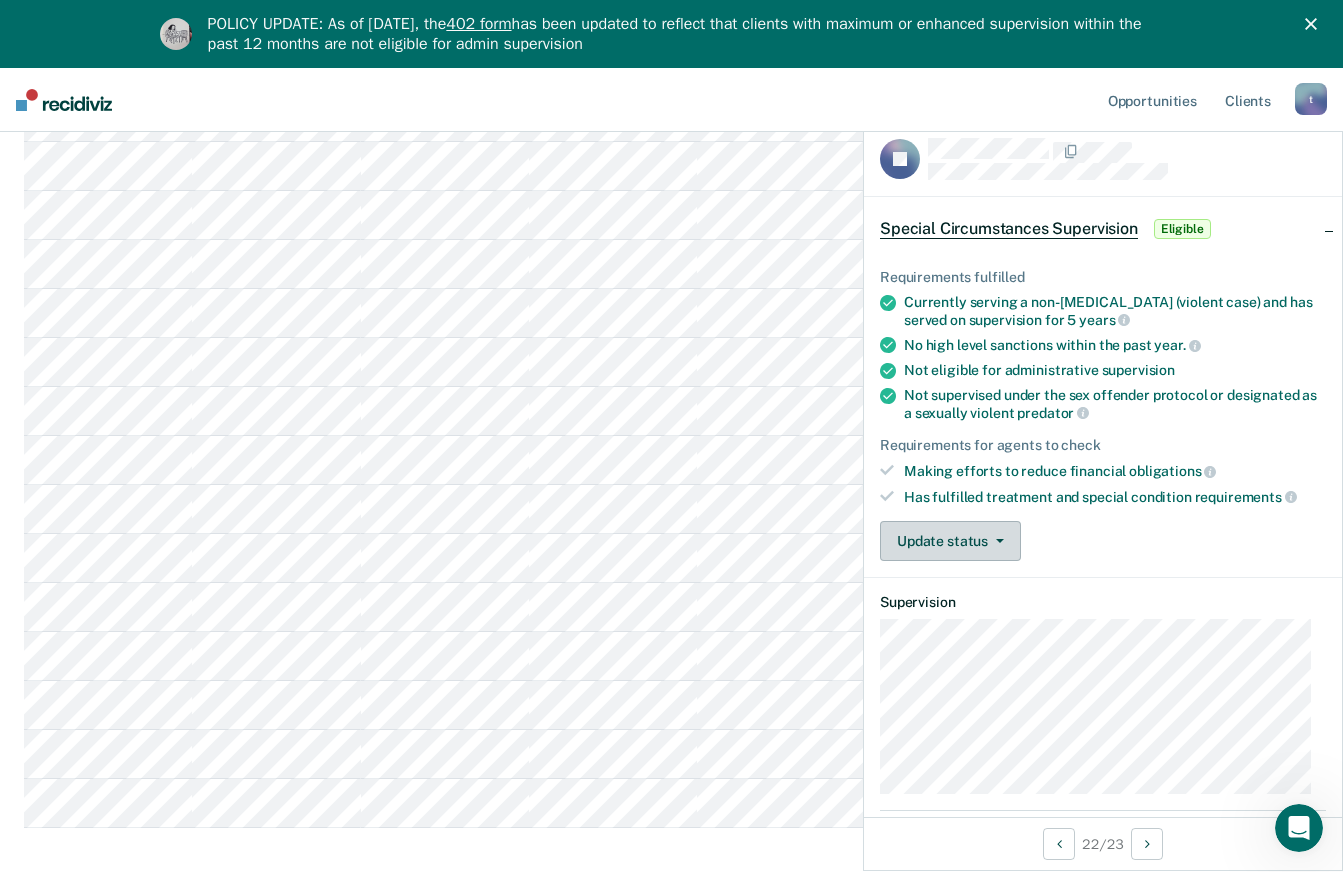 click on "Update status" at bounding box center [950, 541] 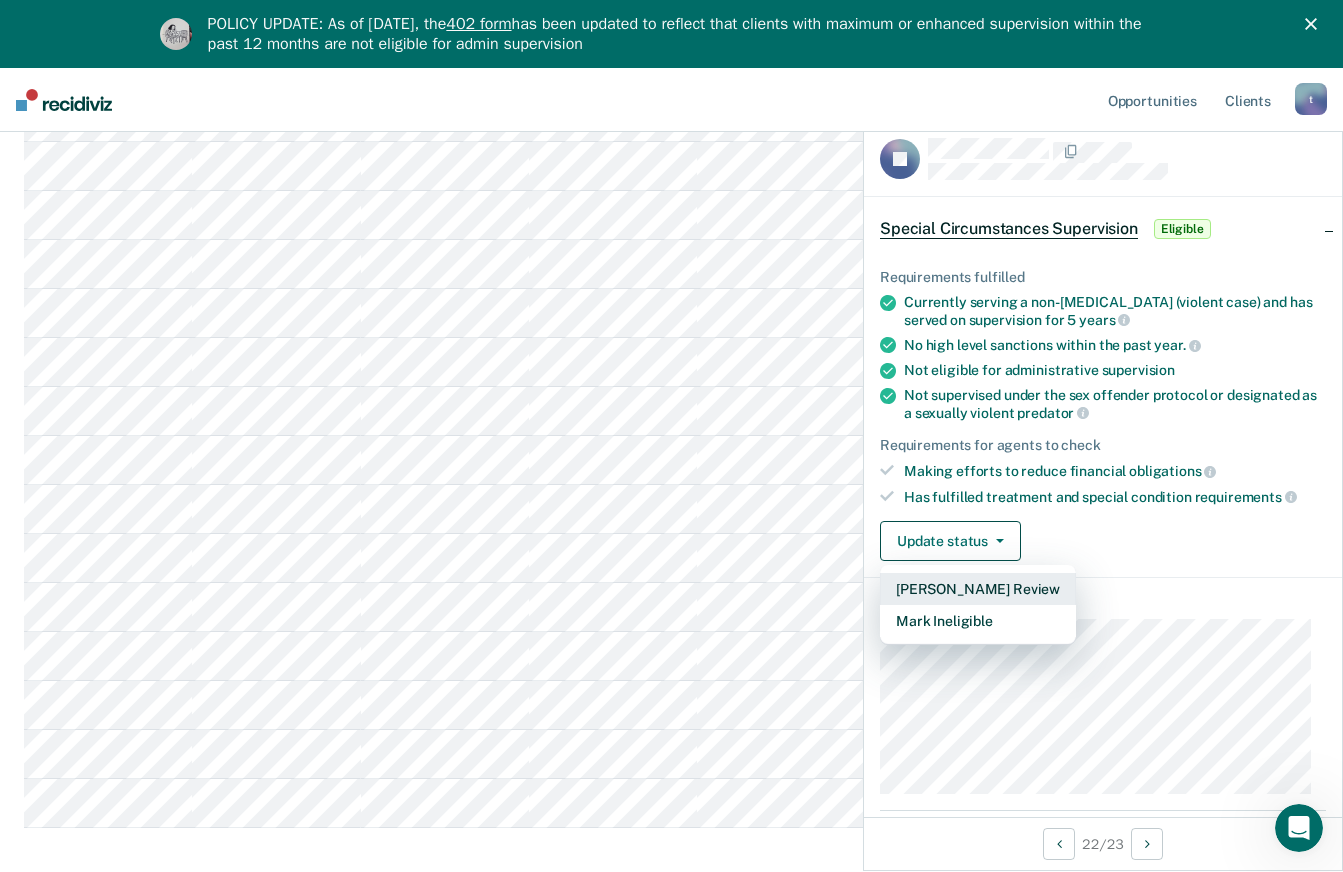 click on "[PERSON_NAME] Review" at bounding box center [978, 589] 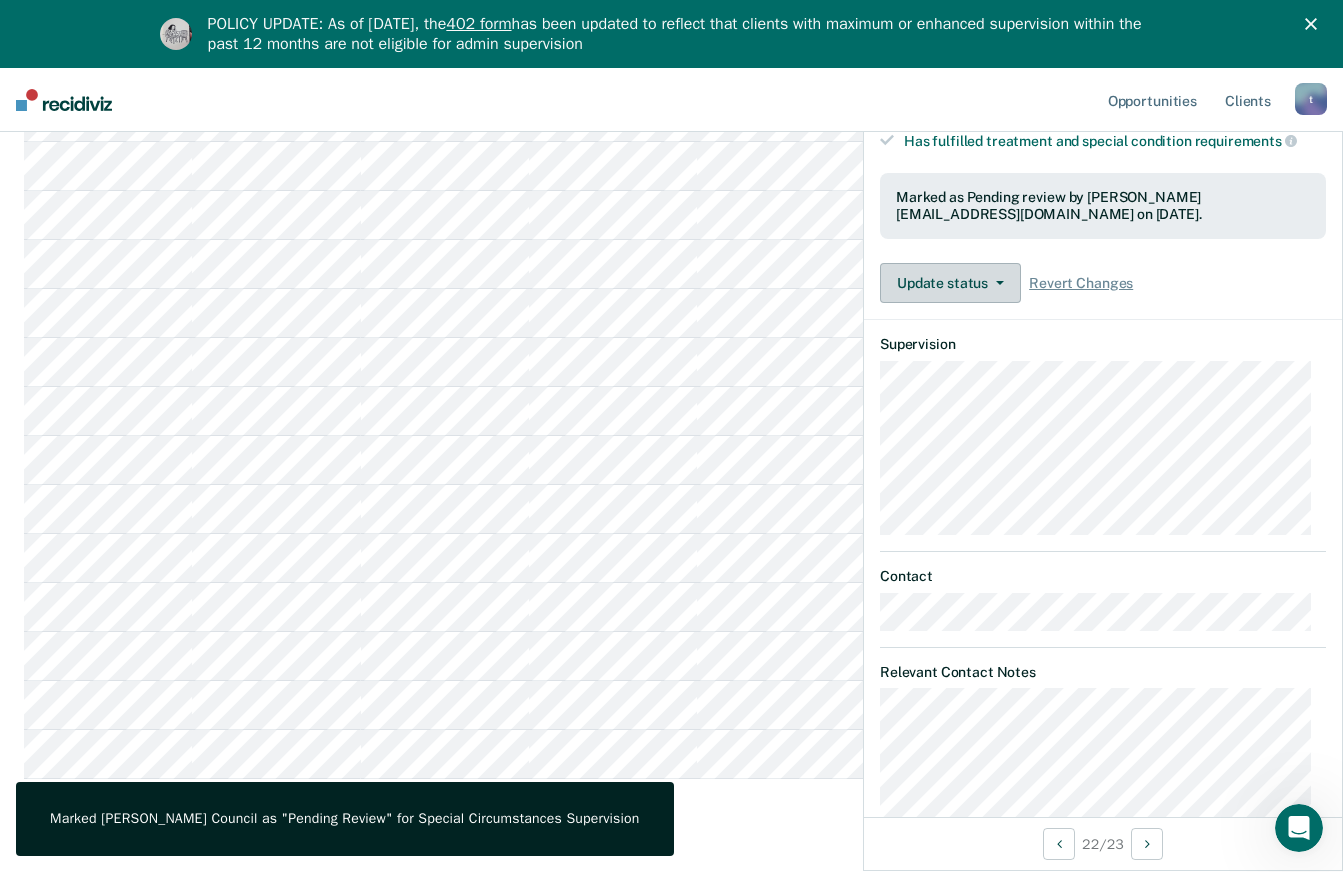 scroll, scrollTop: 440, scrollLeft: 0, axis: vertical 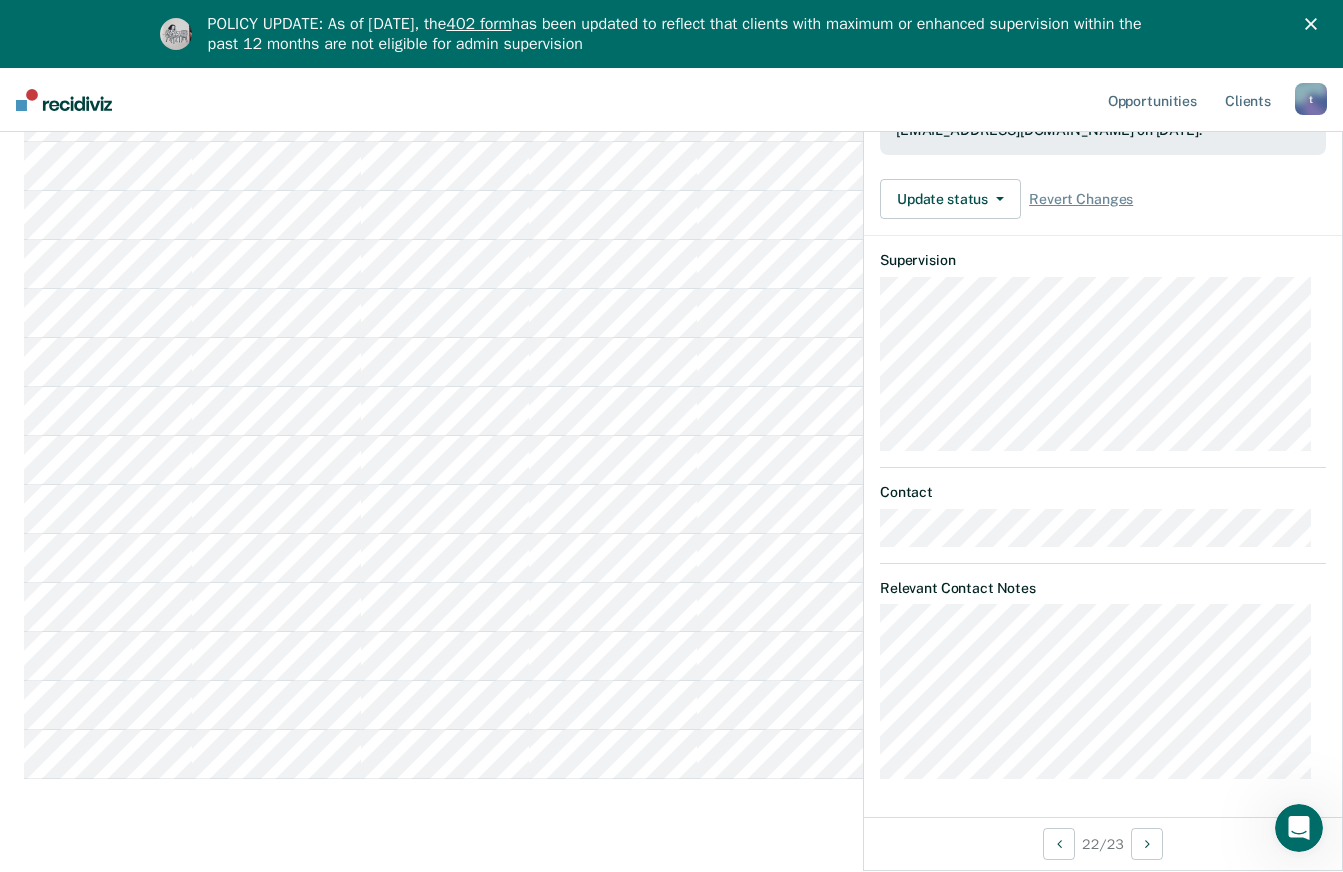 click at bounding box center [1299, 828] 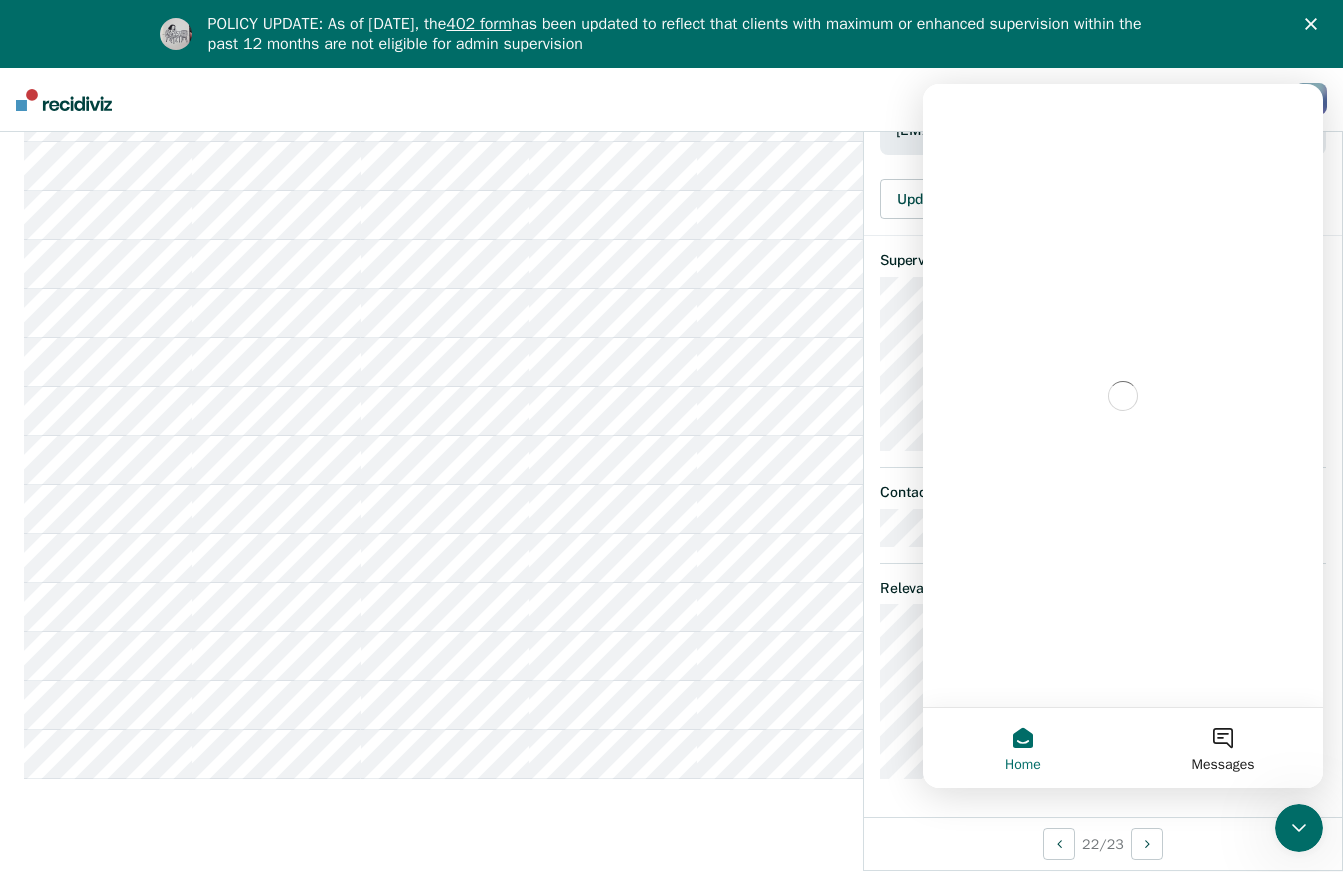 scroll, scrollTop: 0, scrollLeft: 0, axis: both 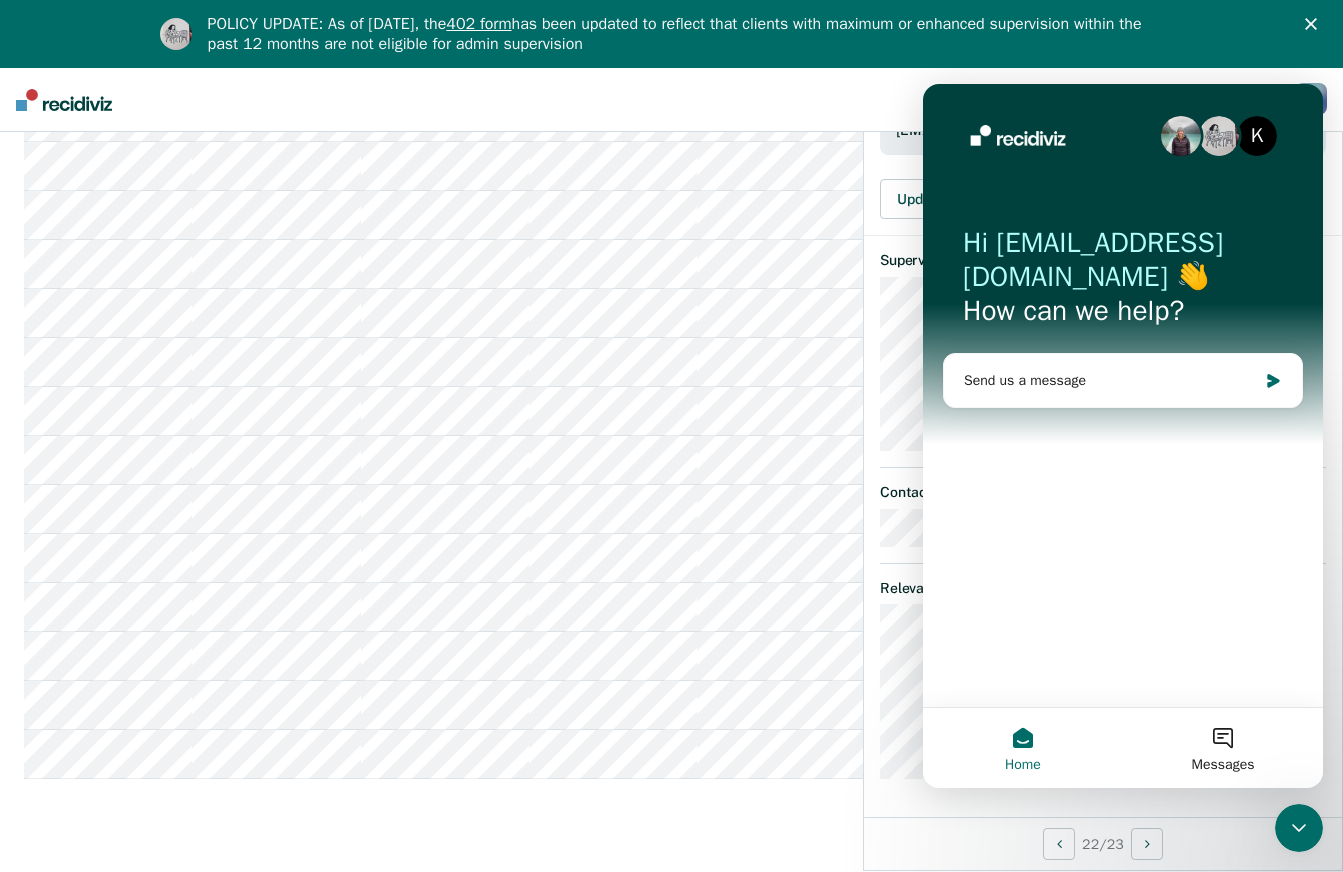 click on "22  /  23" at bounding box center (1103, 843) 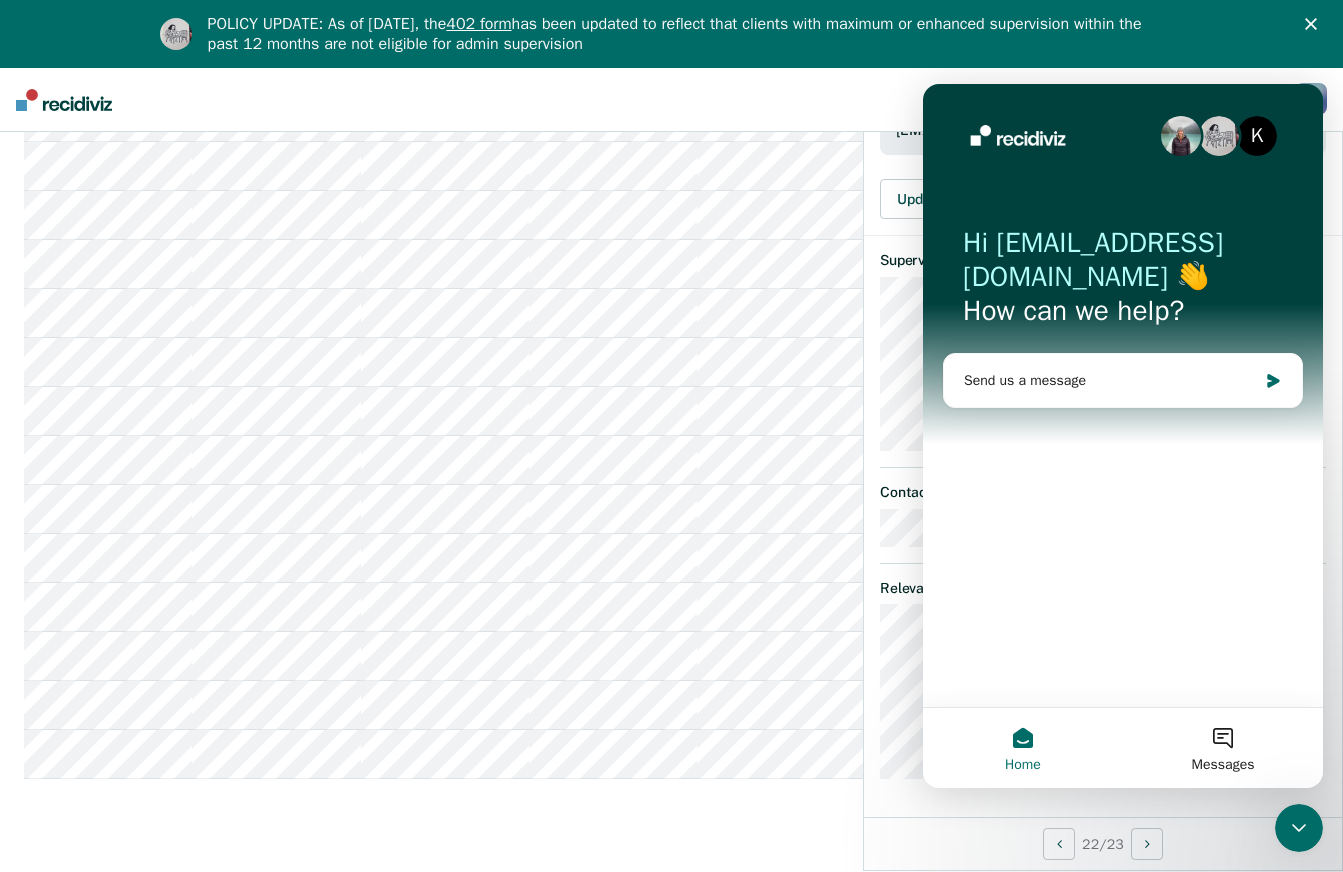 click on "Special Circumstances Supervision   Special circumstances supervision allows reentrants who are not eligible for traditional administrative supervision to be supervised at a lower level of supervision. It is typically used for reentrants who have extenuating circumstances that reduce the risk of re-offending or reentrants who have made satisfactory adjustments on supervision over a period of time. On this page, you can review clients who may be eligible for special circumstances supervision. For more information, please refer to the supervision levels policy  here  or learn more about  our methodology .  Special Circumstances Supervision Administrative Supervision Special Circumstances Supervision Clear   agents Eligible Now 22 Almost Eligible 1 Pending Review 1 Marked Ineligible 0
To pick up a draggable item, press the space bar.
While dragging, use the arrow keys to move the item.
Press space again to drop the item in its new position, or press escape to cancel.
Name ID End Last Viewed" at bounding box center (671, 116) 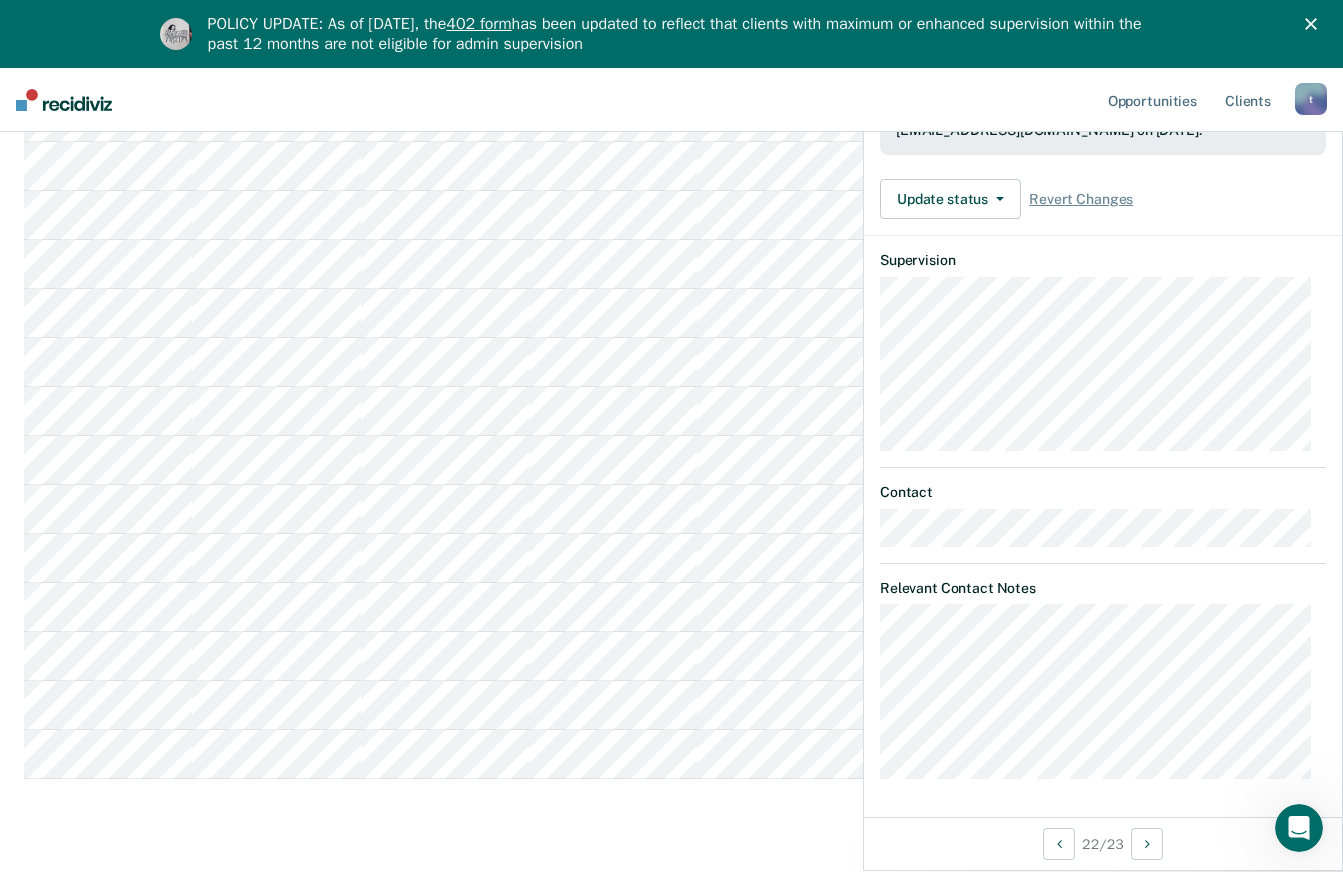 scroll, scrollTop: 0, scrollLeft: 0, axis: both 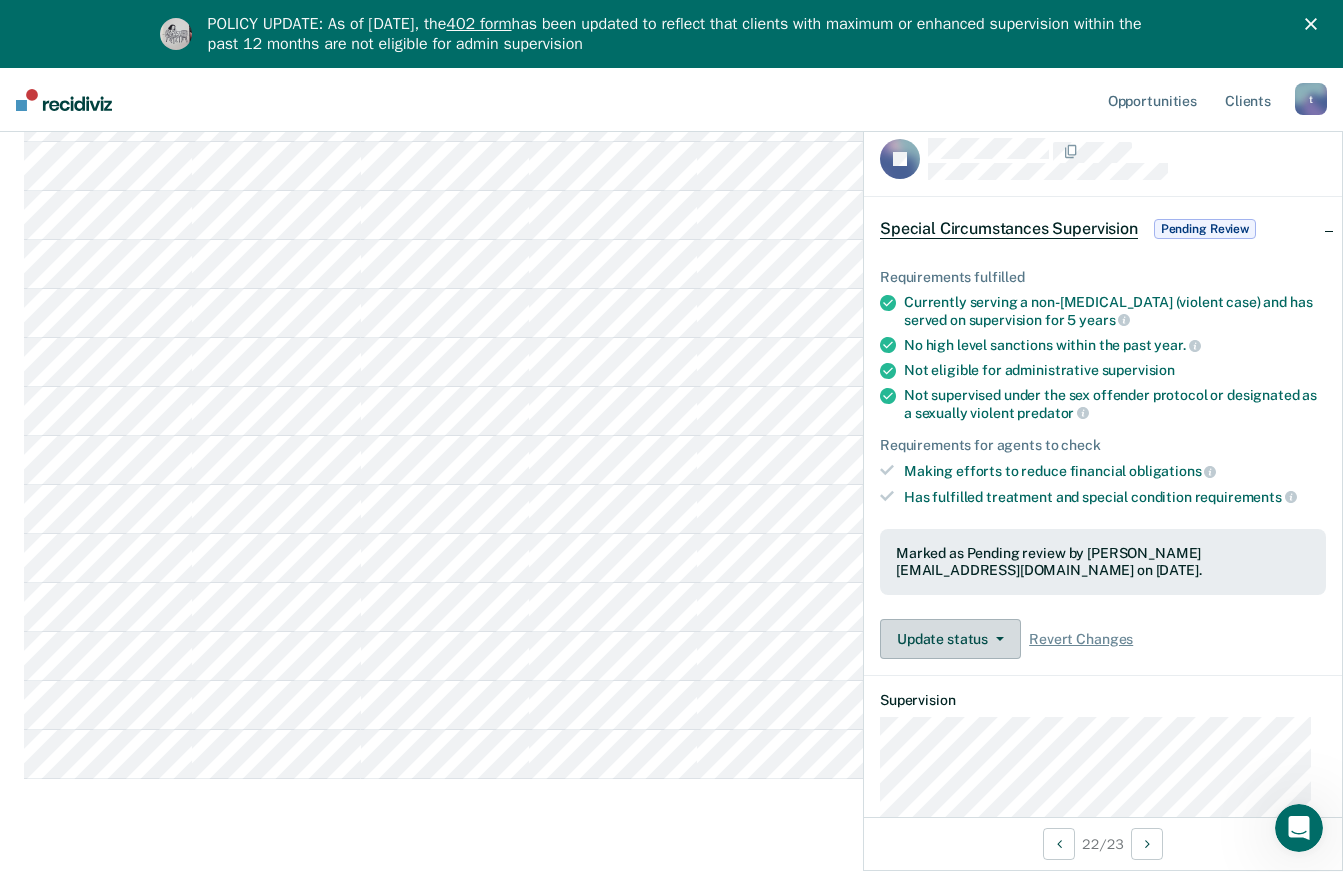 click on "Update status" at bounding box center [950, 639] 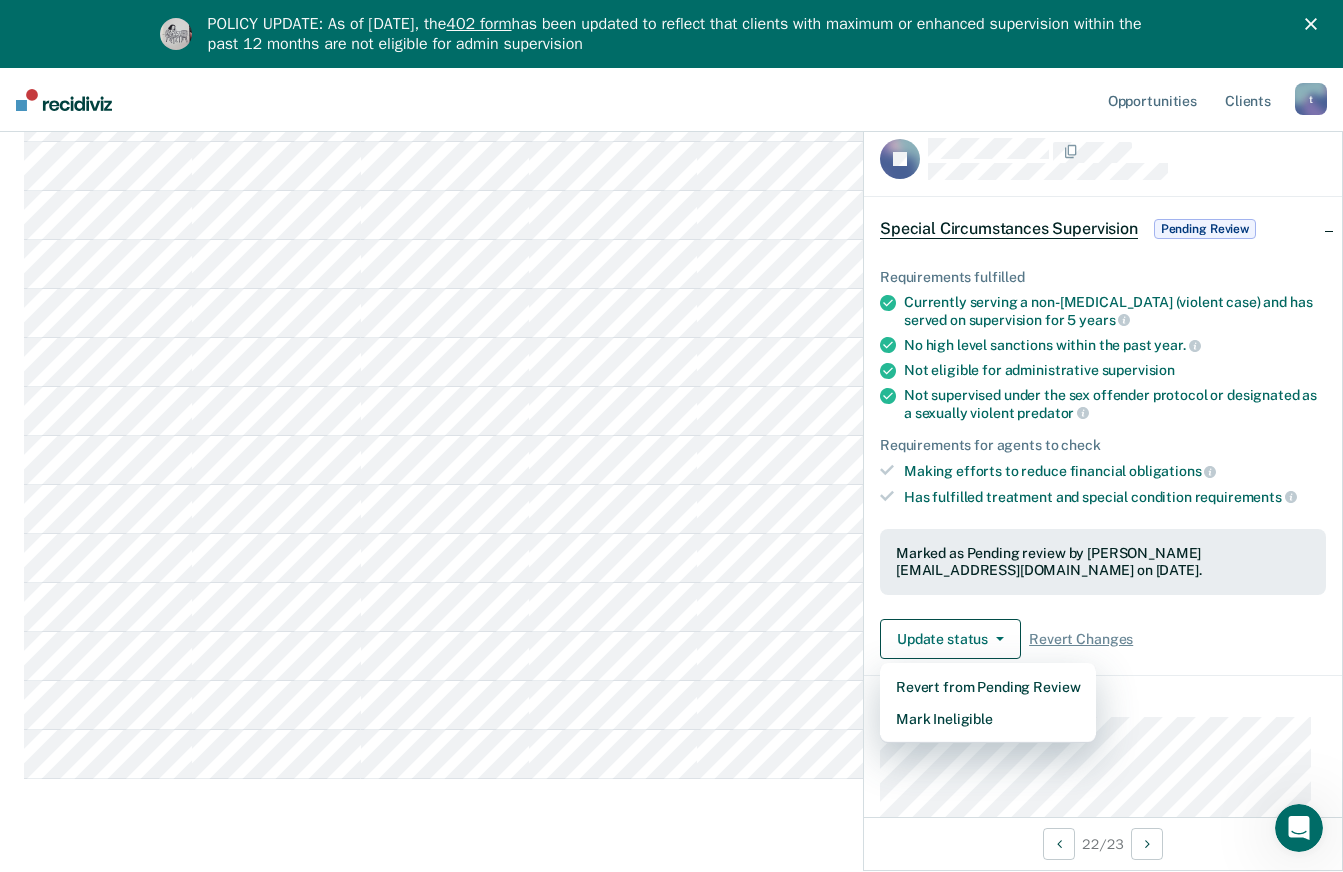 click on "Requirements fulfilled Currently serving a non-[MEDICAL_DATA] (violent case) and has served on supervision for 5   years   No high level sanctions within the past   year.   Not eligible for administrative   supervision Not supervised under the sex offender protocol or designated as a sexually violent   predator   Requirements for agents to check Making efforts to reduce financial   obligations   Has fulfilled treatment and special condition   requirements   Marked as Pending review by [EMAIL_ADDRESS][DOMAIN_NAME] on [DATE].   Update status Revert from Pending Review Mark Ineligible Revert Changes" at bounding box center [1103, 456] 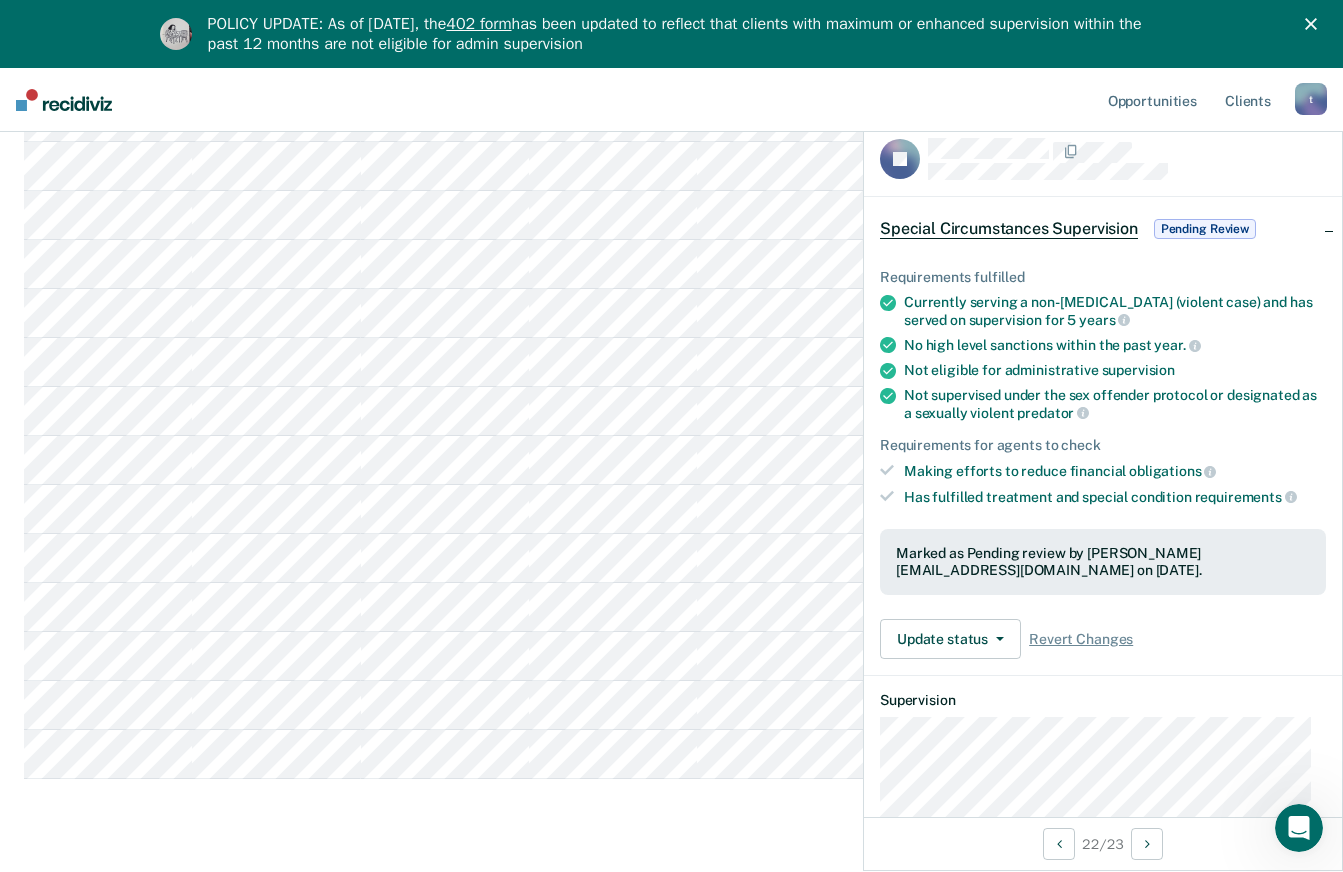 click on "Pending Review" at bounding box center (1205, 229) 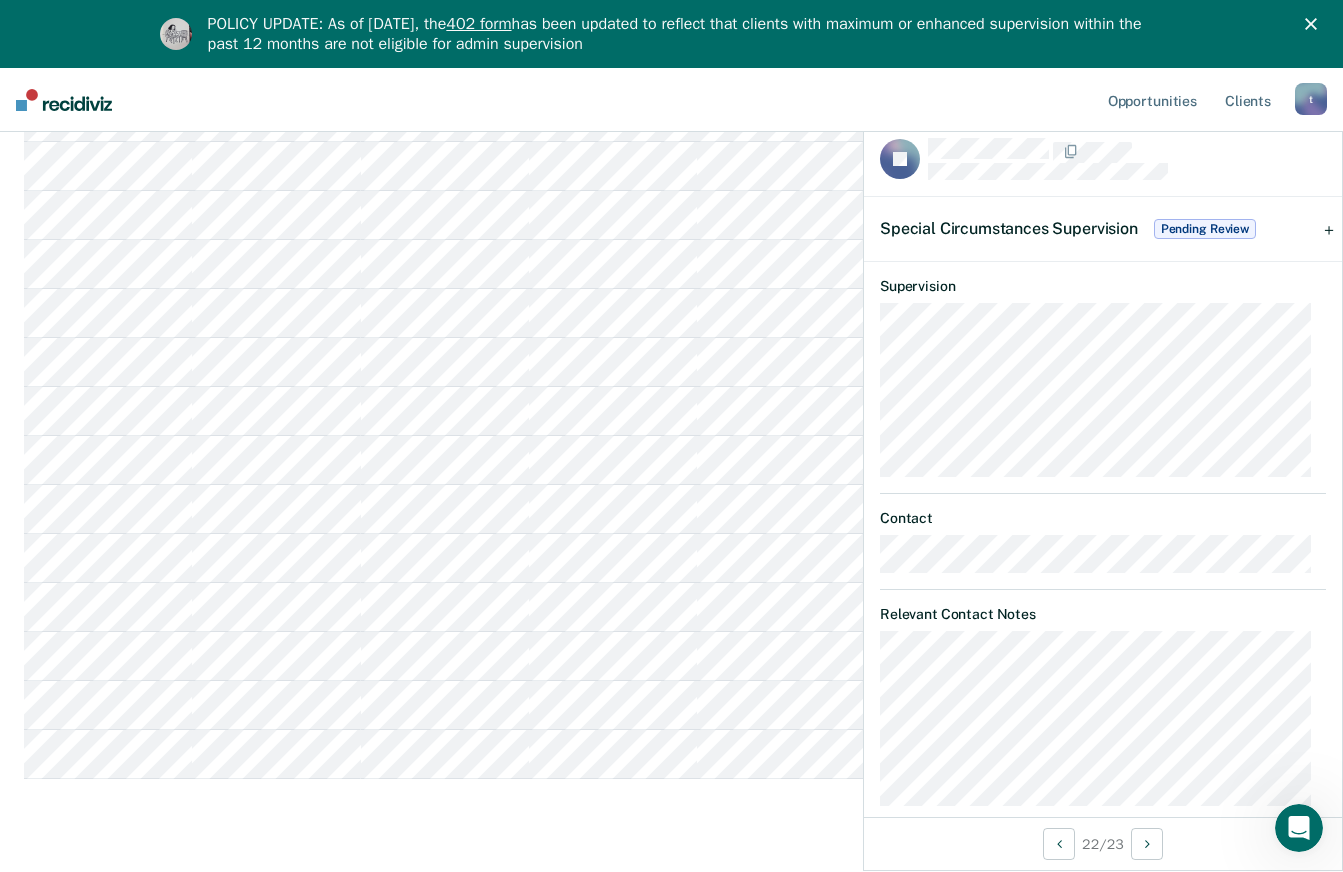 click on "Pending Review" at bounding box center [1205, 229] 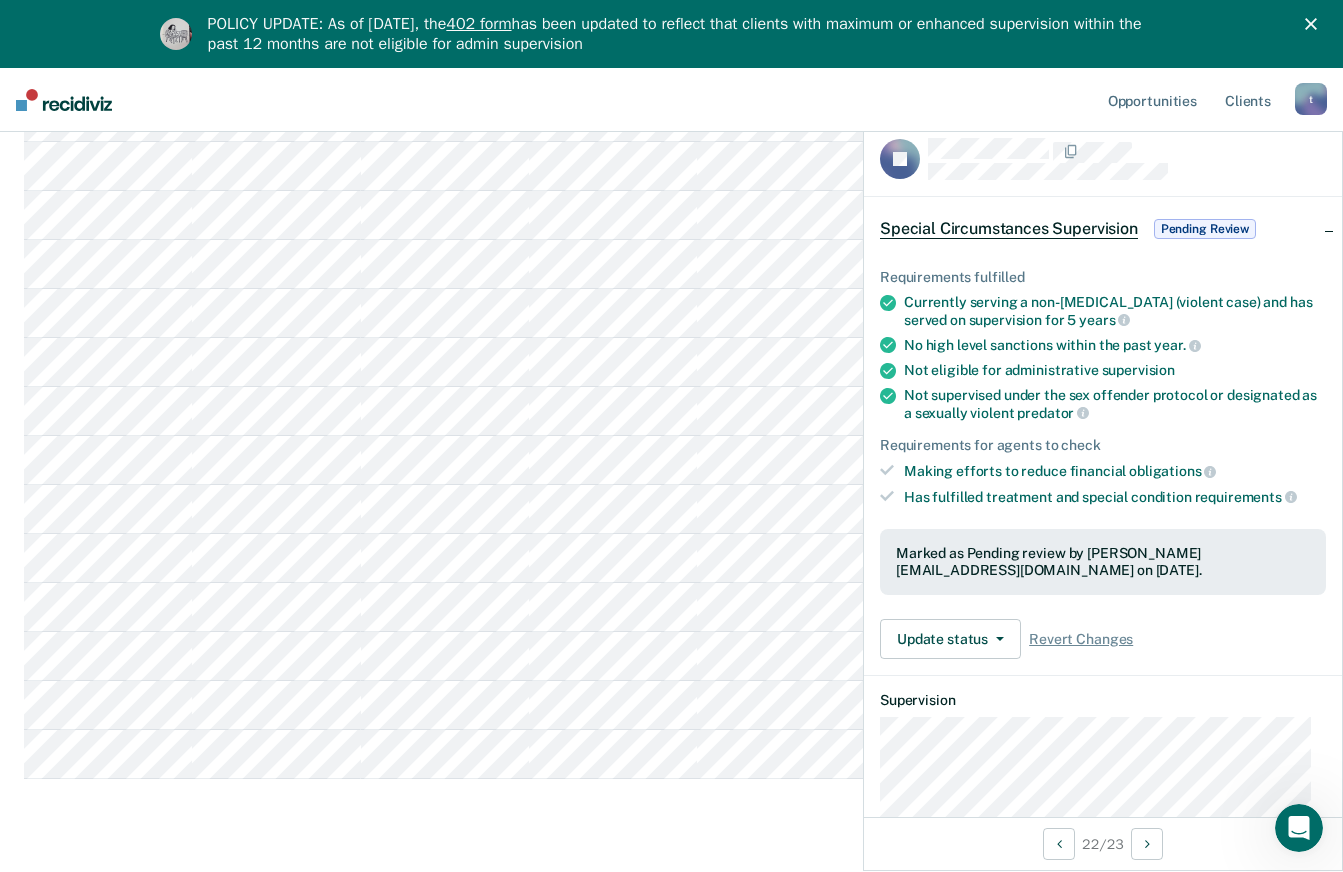 click on "402 form" at bounding box center [478, 24] 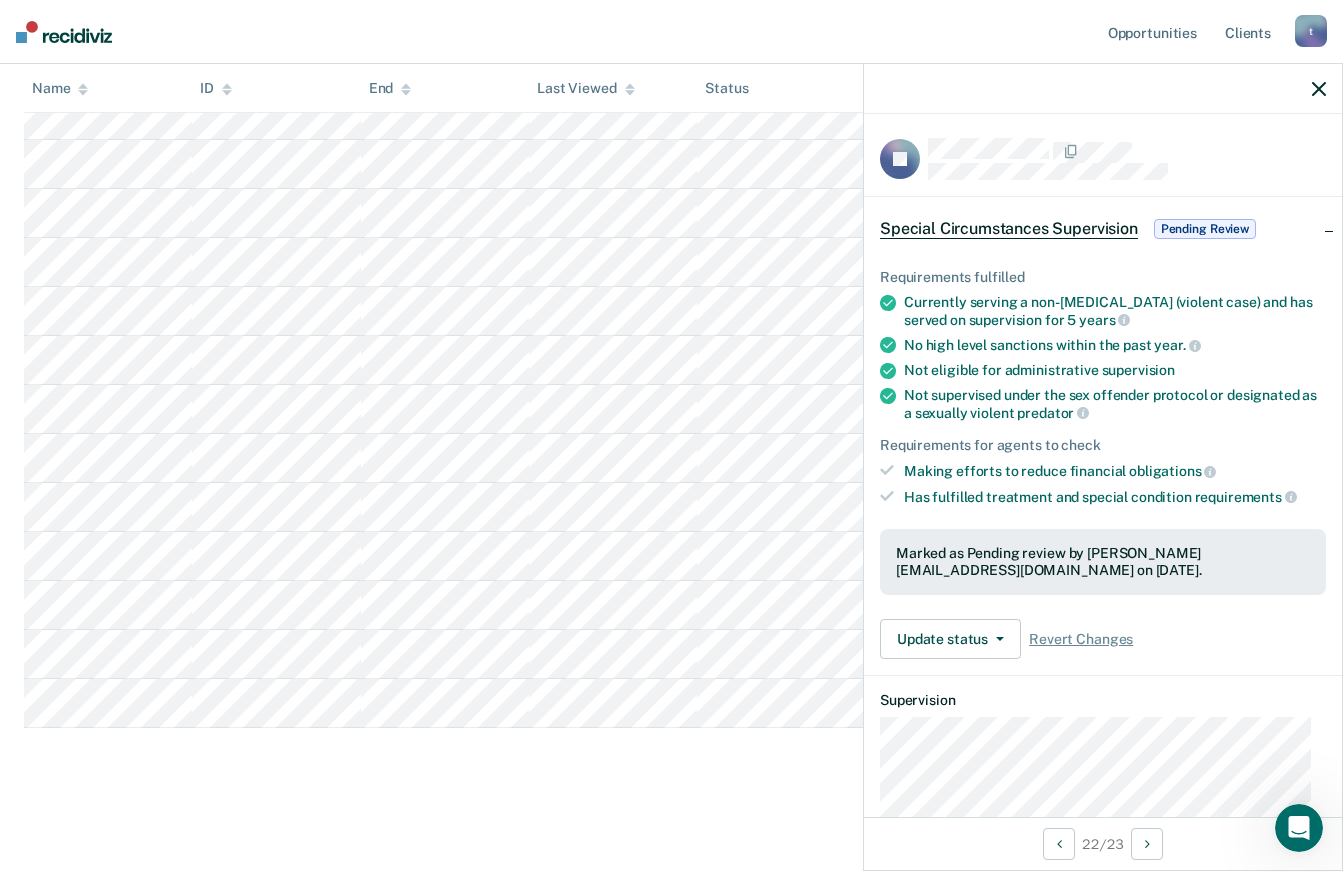scroll, scrollTop: 841, scrollLeft: 0, axis: vertical 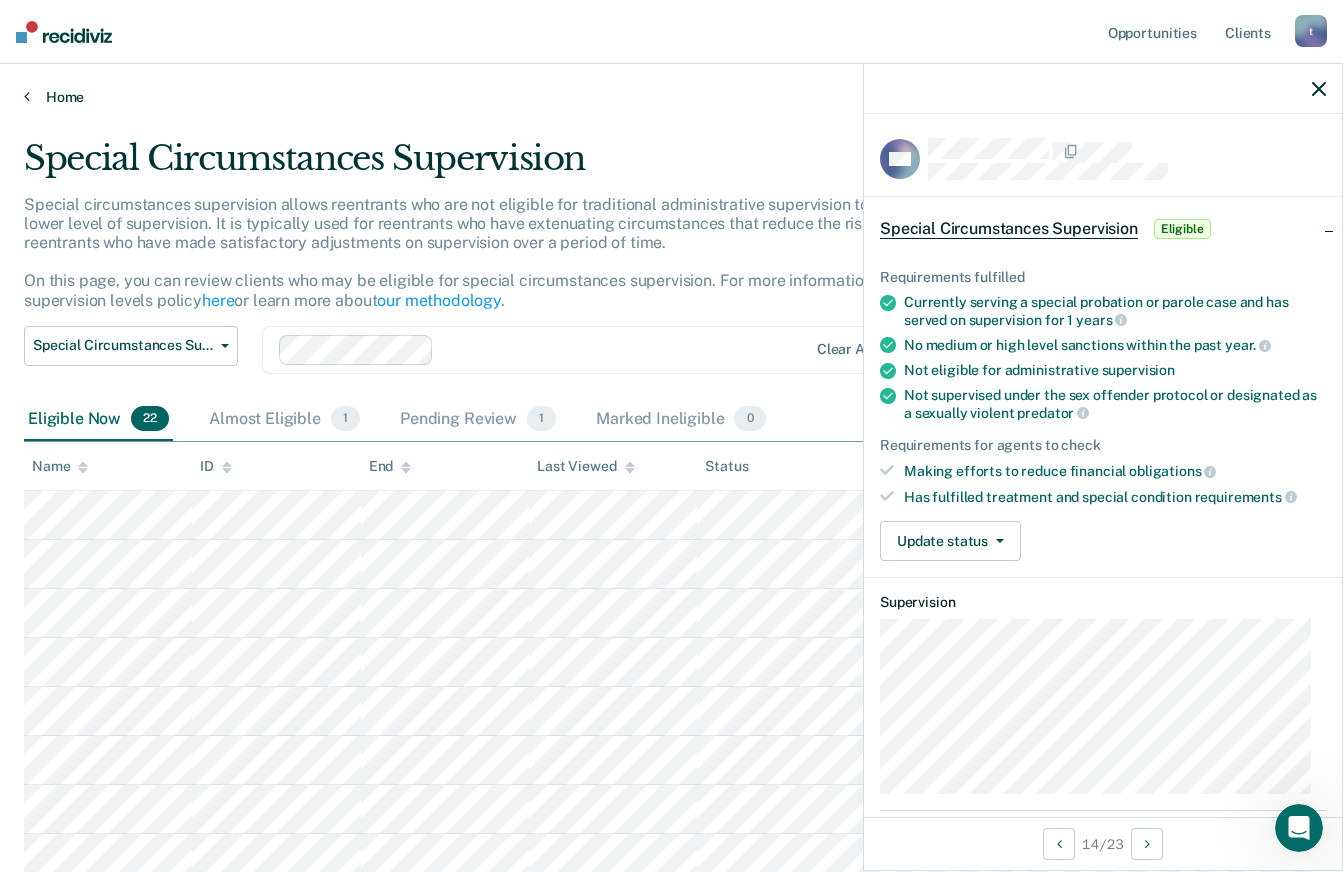 click on "Home" at bounding box center [671, 97] 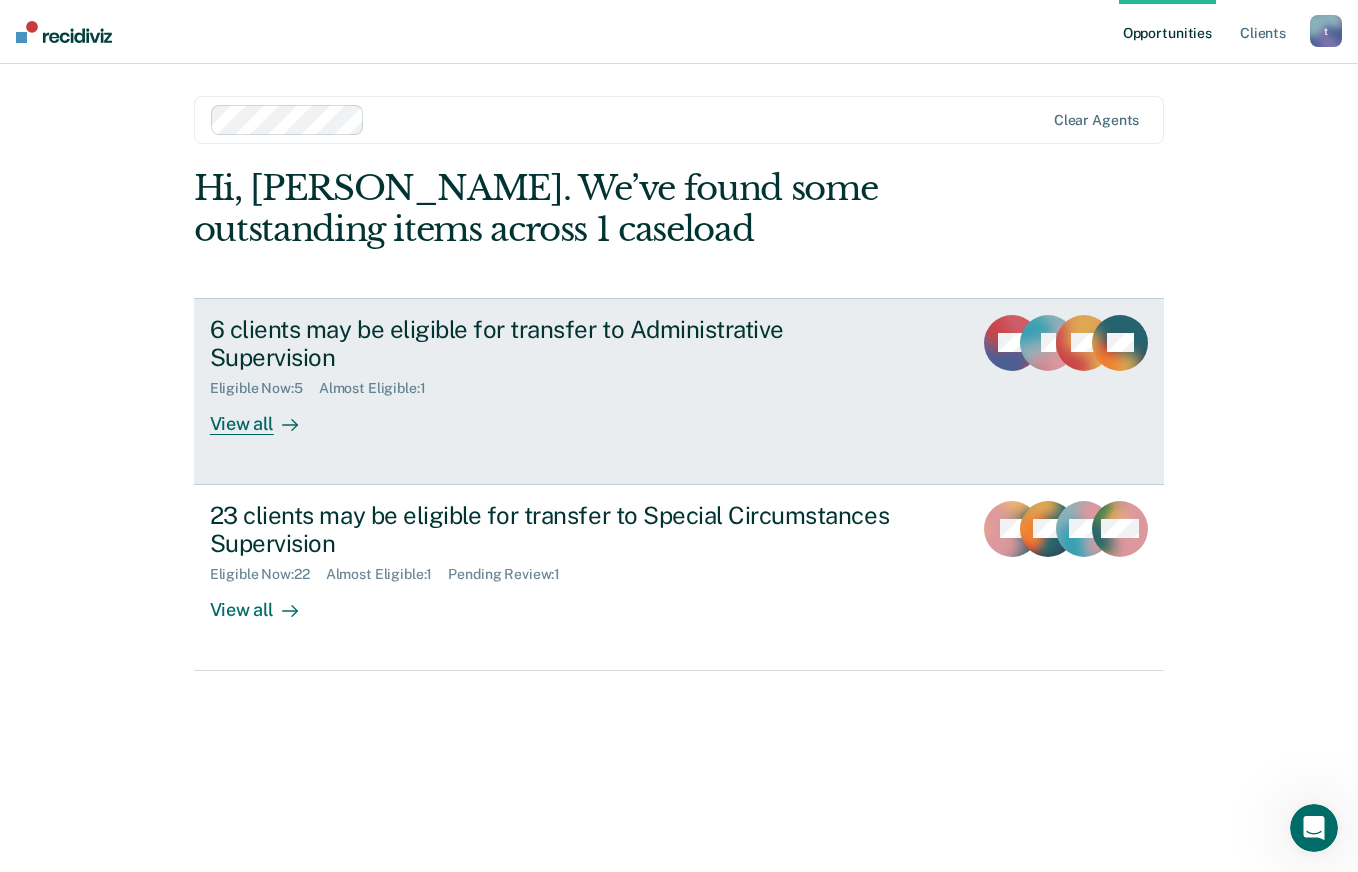 click on "View all" at bounding box center [266, 416] 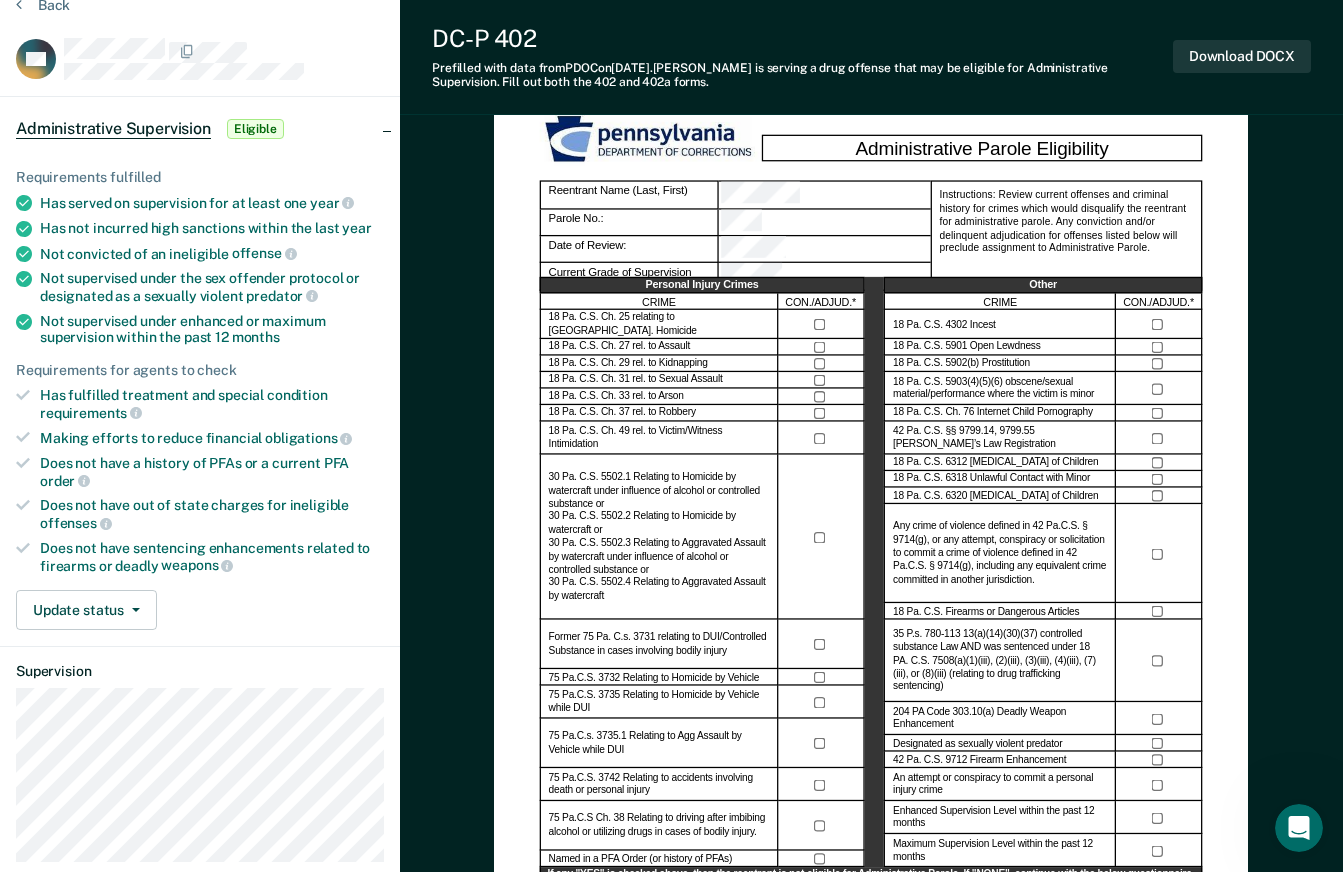 scroll, scrollTop: 300, scrollLeft: 0, axis: vertical 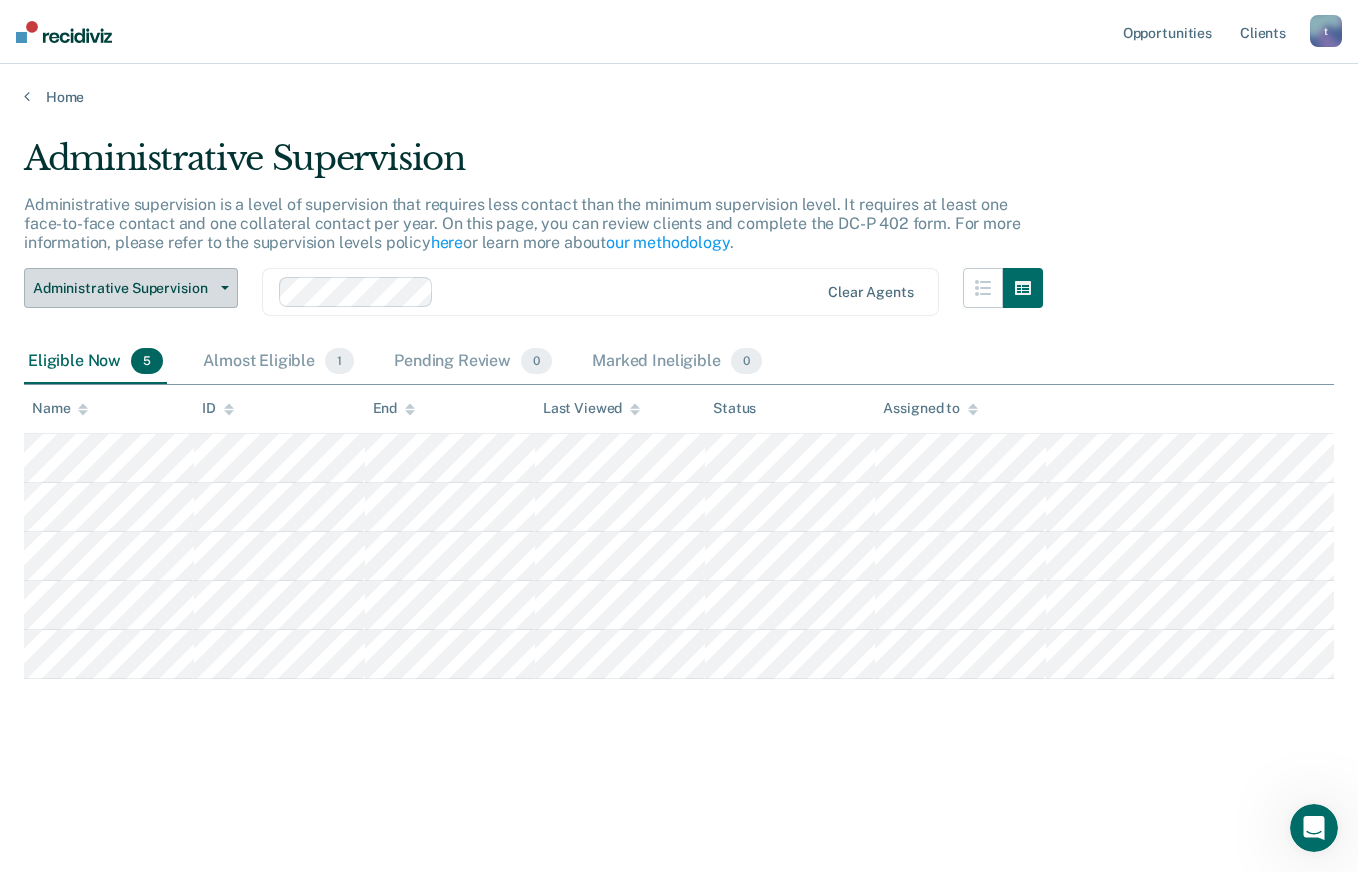 click on "Administrative Supervision" at bounding box center [131, 288] 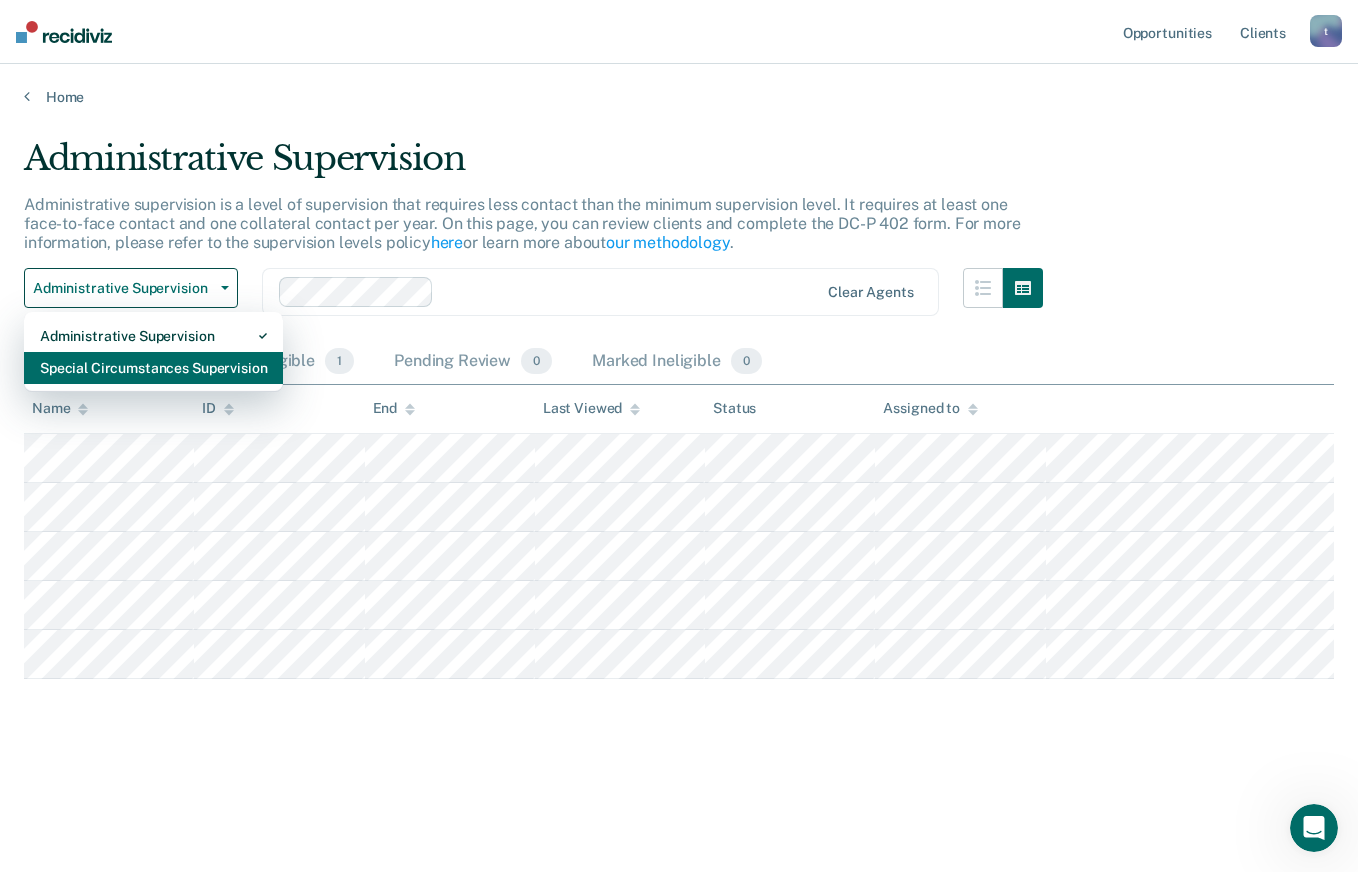 click on "Special Circumstances Supervision" at bounding box center [153, 368] 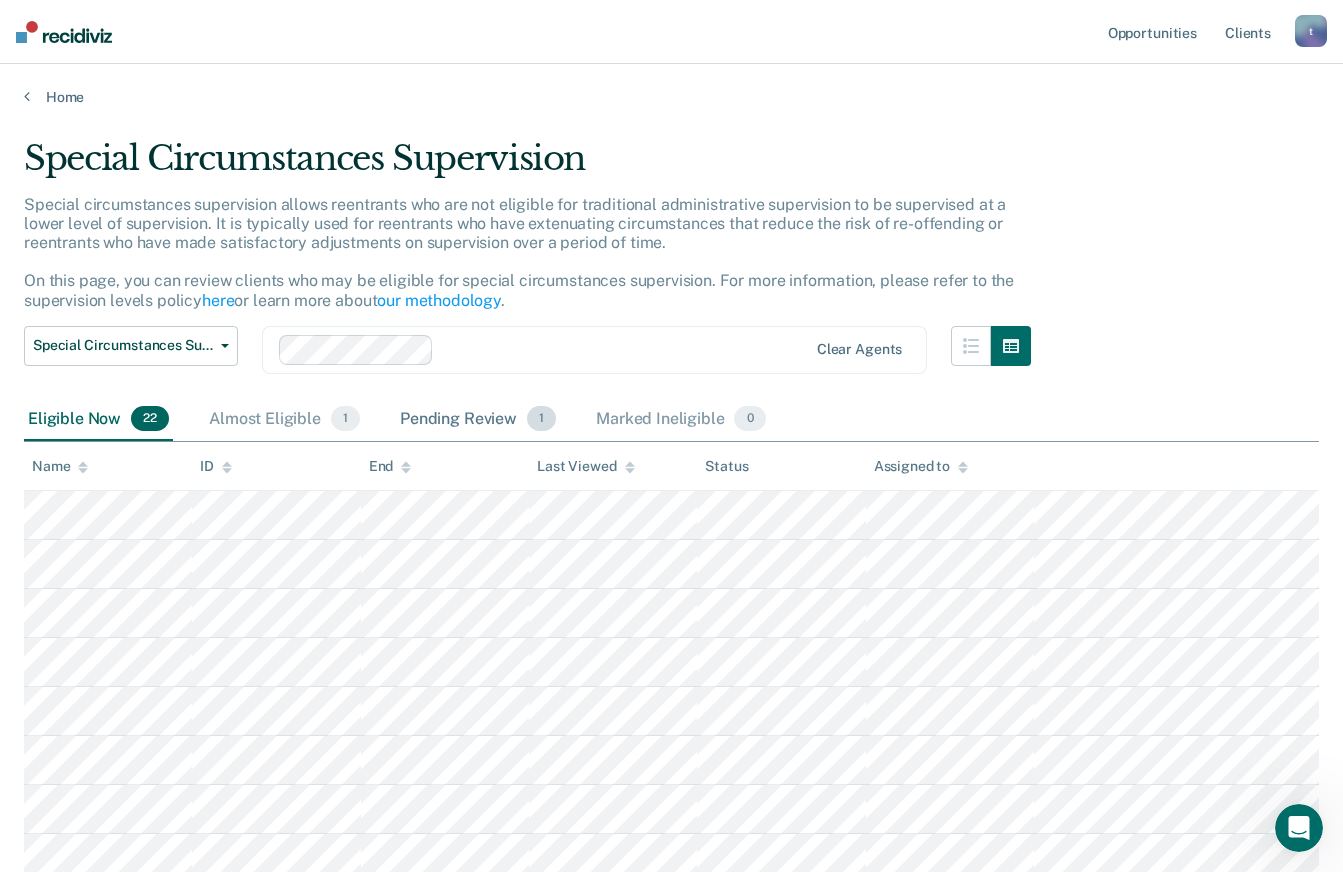 click on "1" at bounding box center (541, 419) 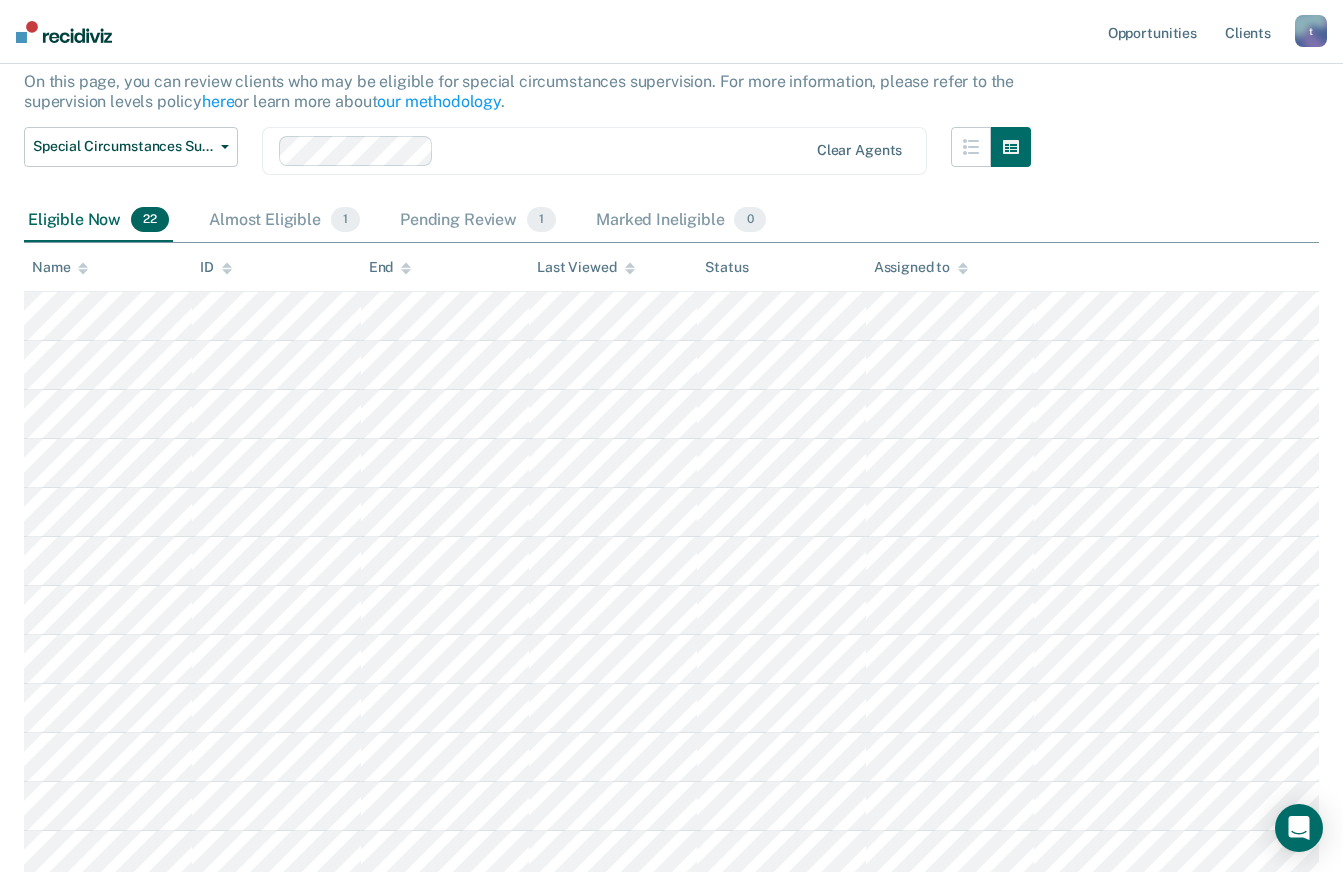 scroll, scrollTop: 197, scrollLeft: 0, axis: vertical 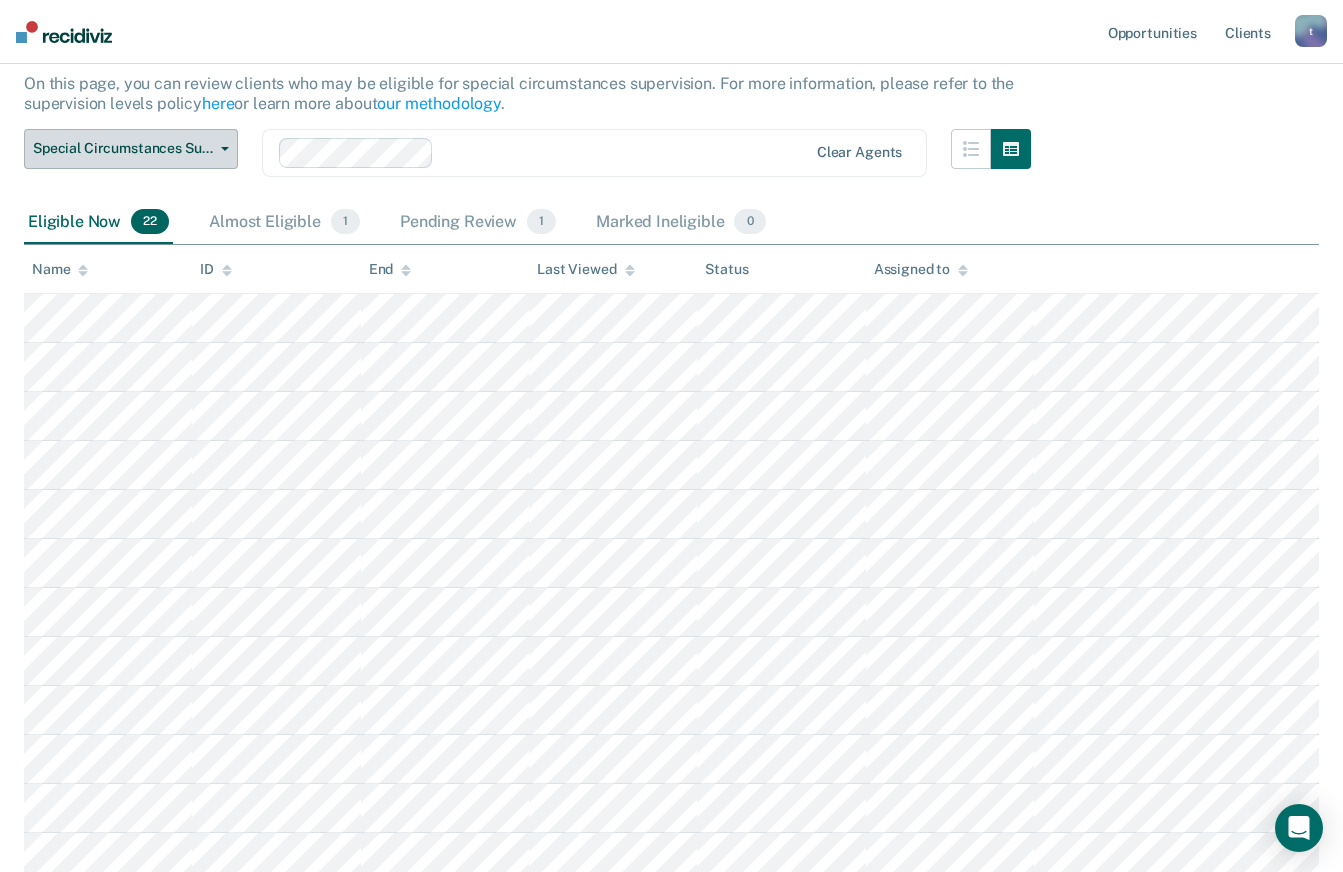 click on "Special Circumstances Supervision" at bounding box center [131, 149] 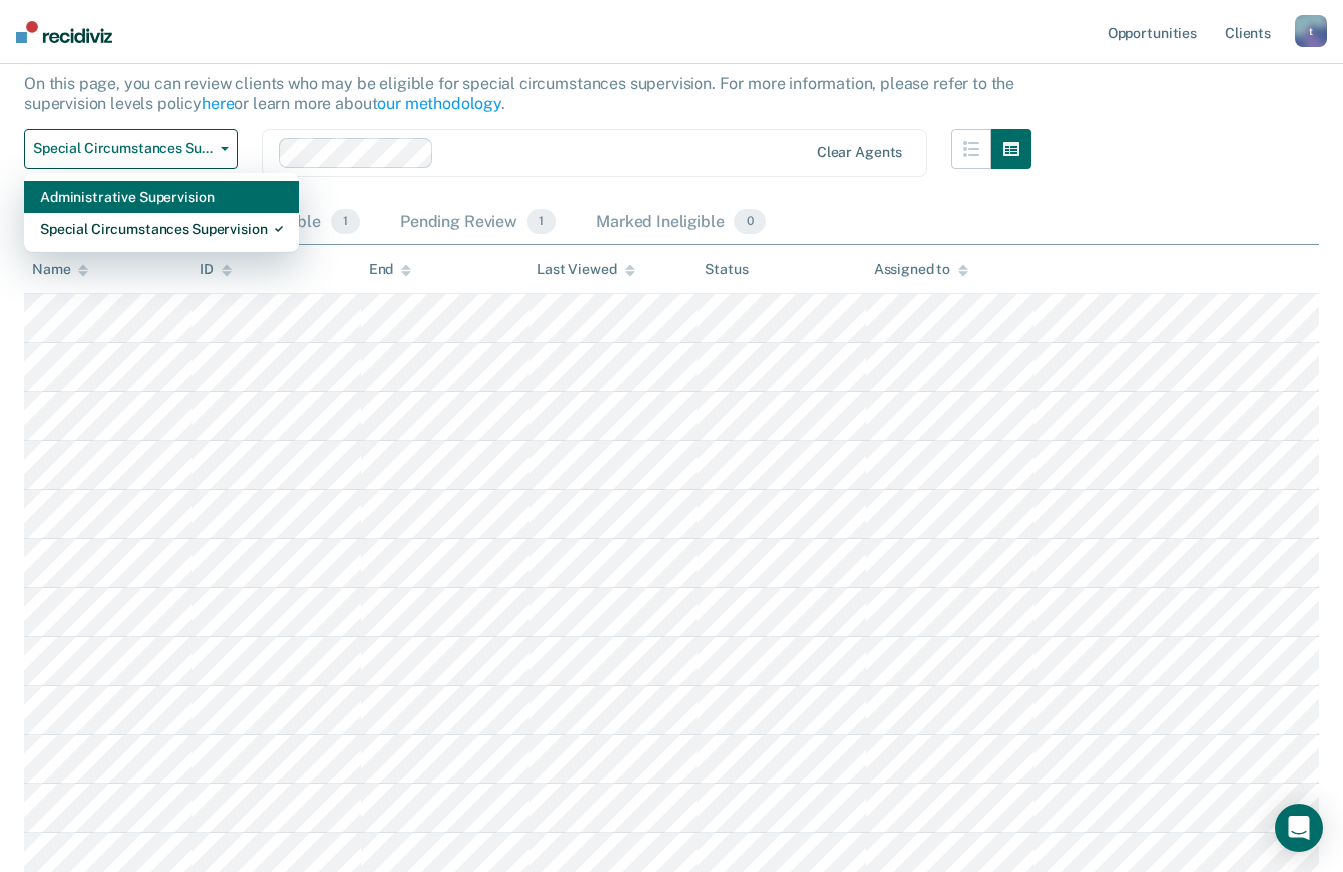 click on "Administrative Supervision" at bounding box center (161, 197) 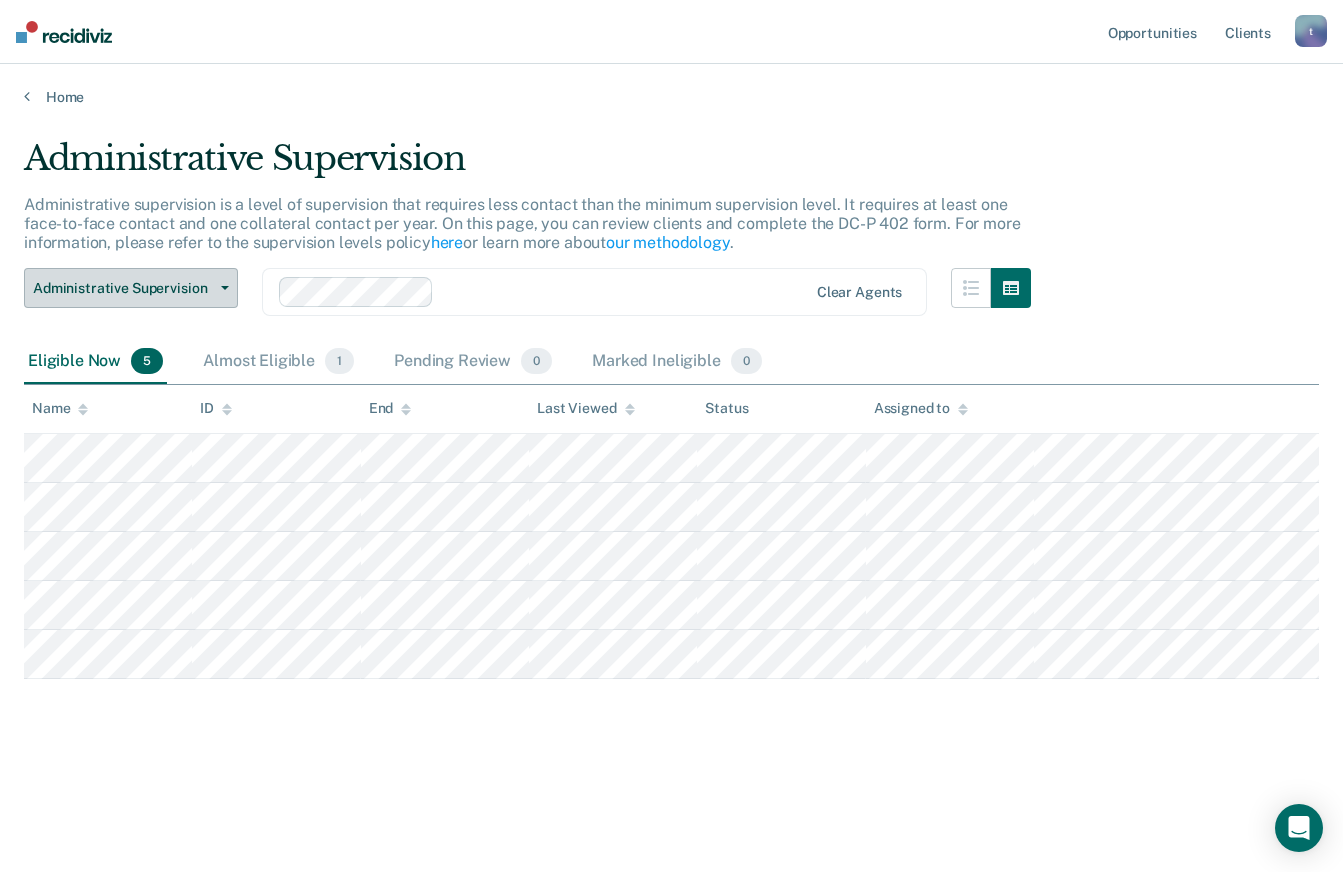 scroll, scrollTop: 0, scrollLeft: 0, axis: both 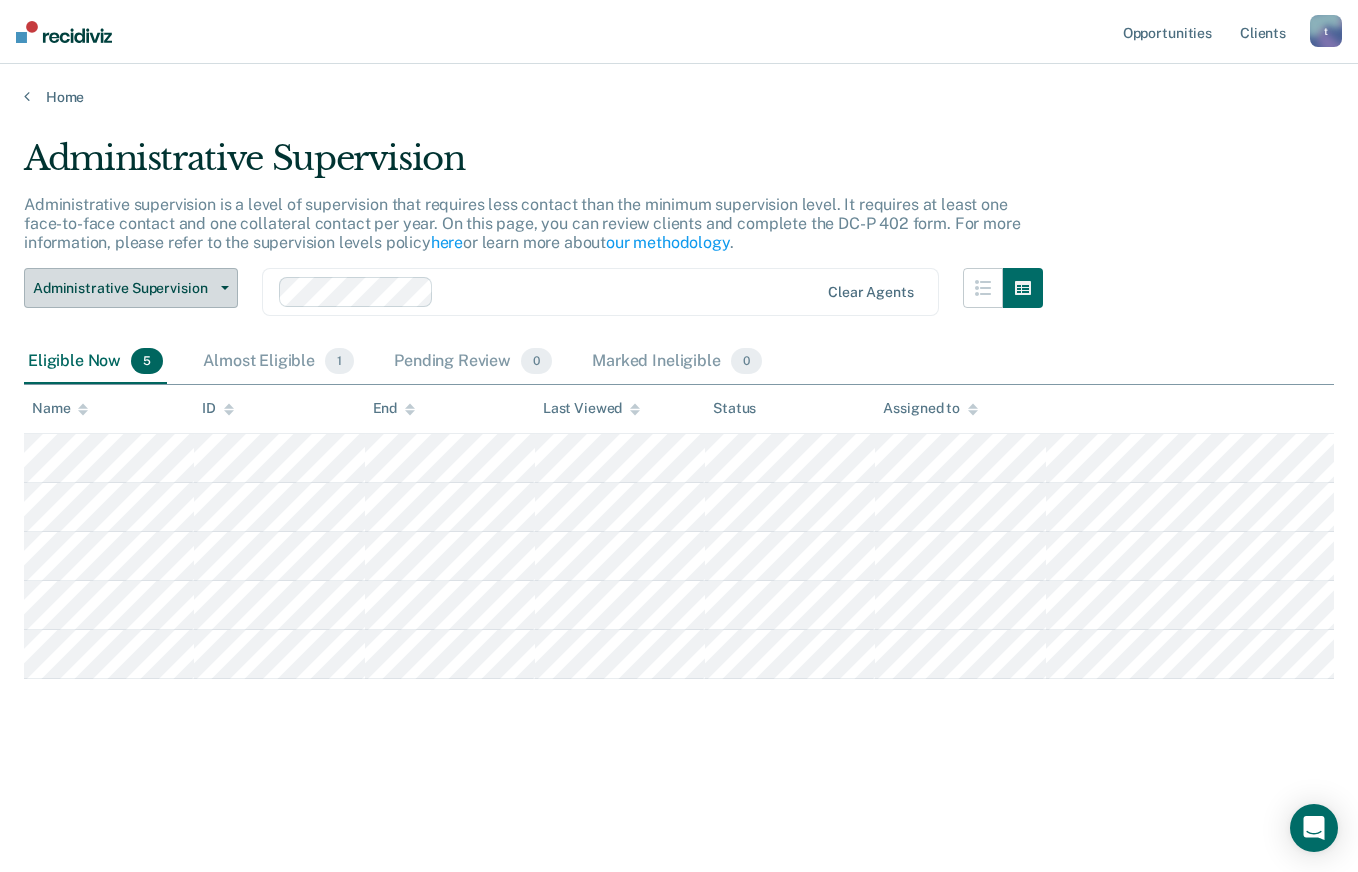 click 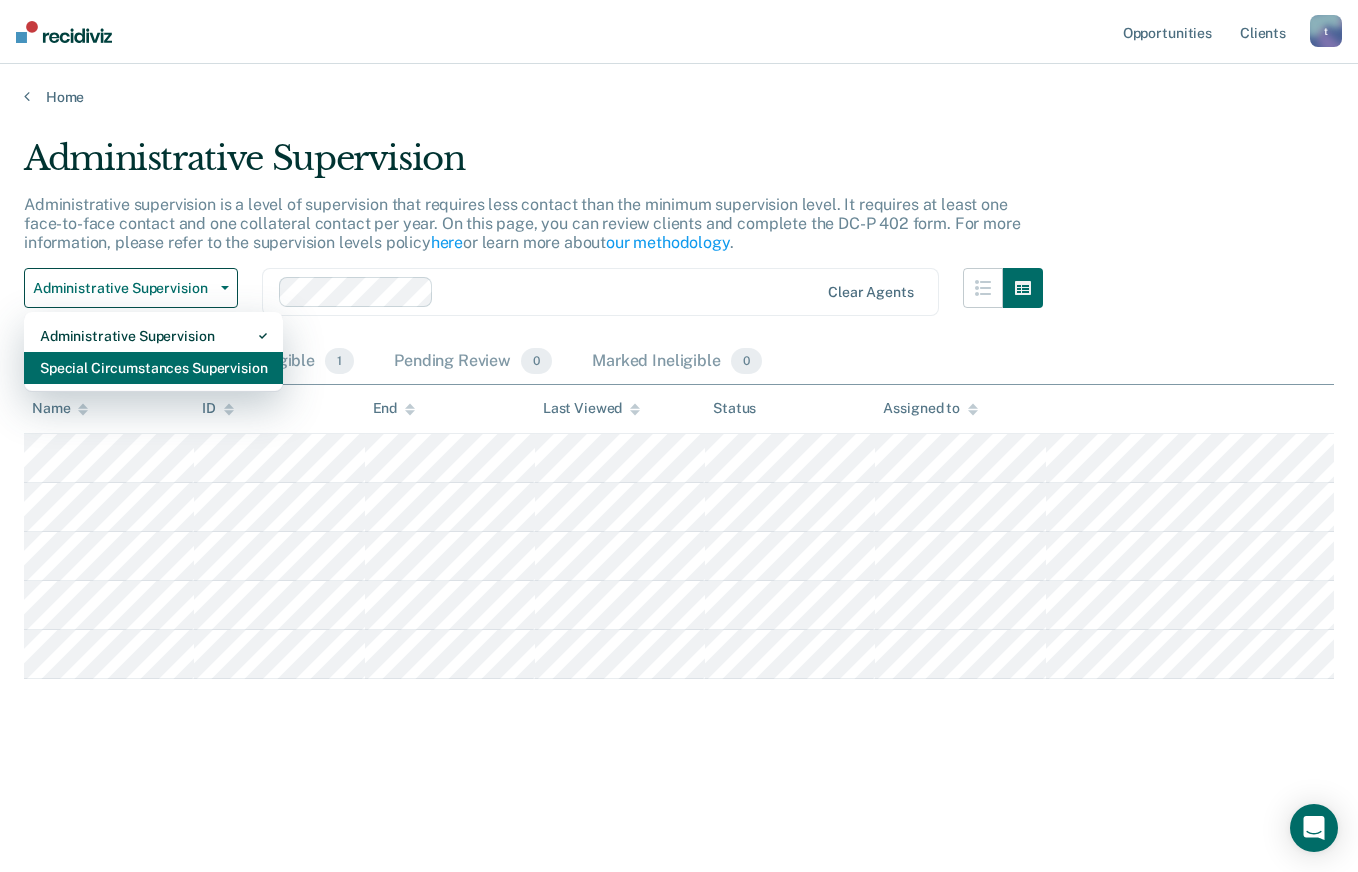 click on "Special Circumstances Supervision" at bounding box center [153, 368] 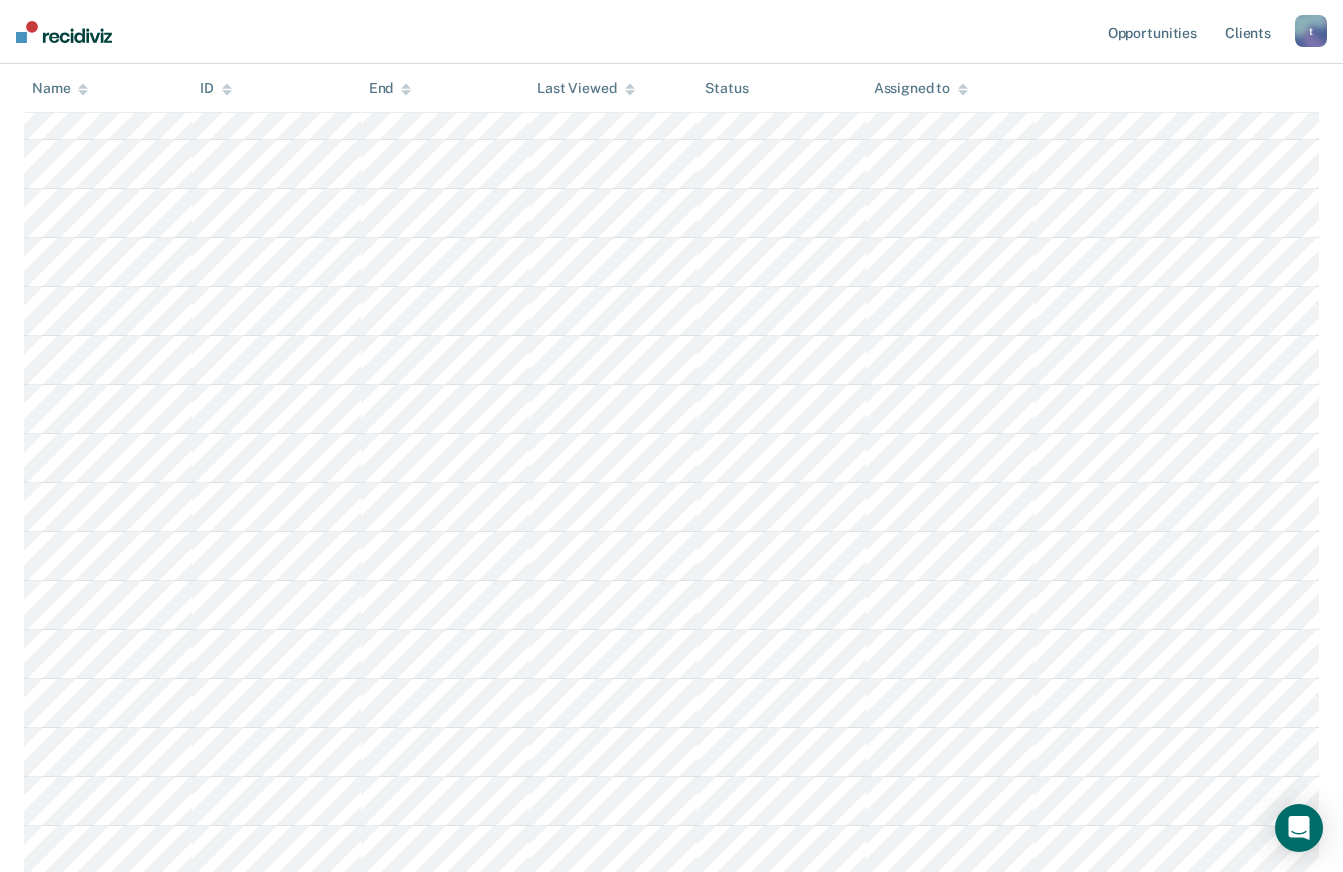 scroll, scrollTop: 600, scrollLeft: 0, axis: vertical 